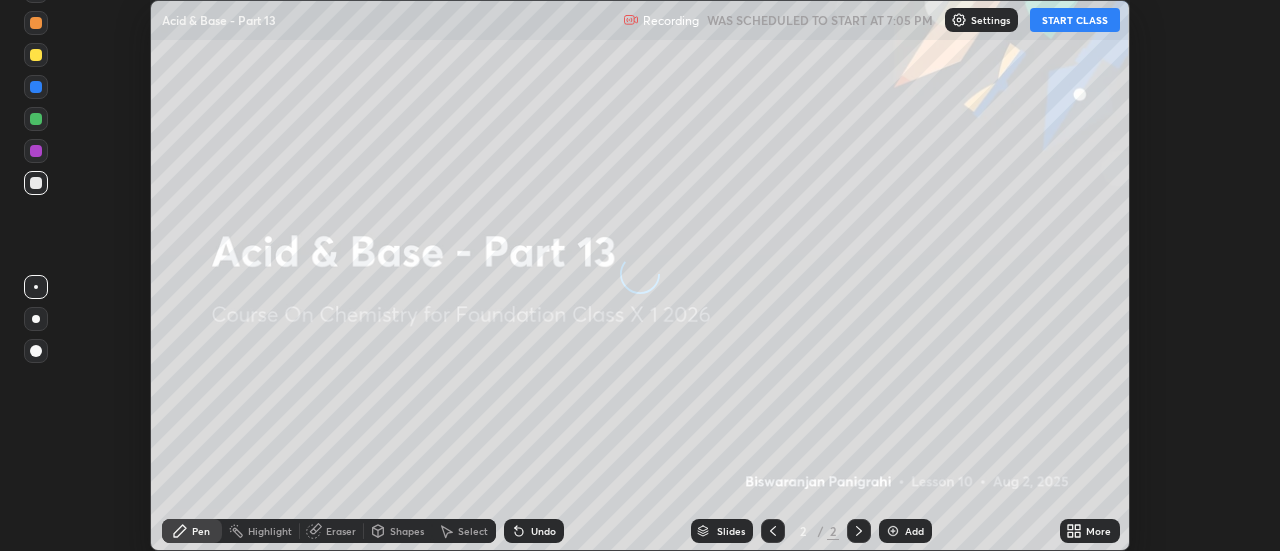 scroll, scrollTop: 0, scrollLeft: 0, axis: both 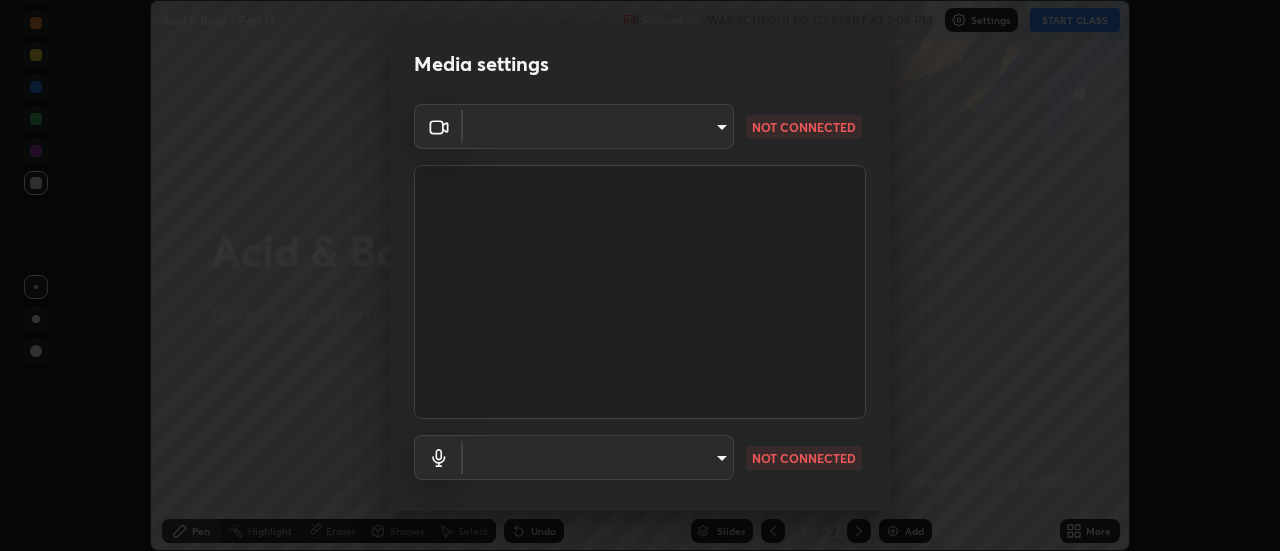 type on "75cb3bebaecc7283de88b60fe0103ad9a3dc100cb43d877bc582751a42aaa883" 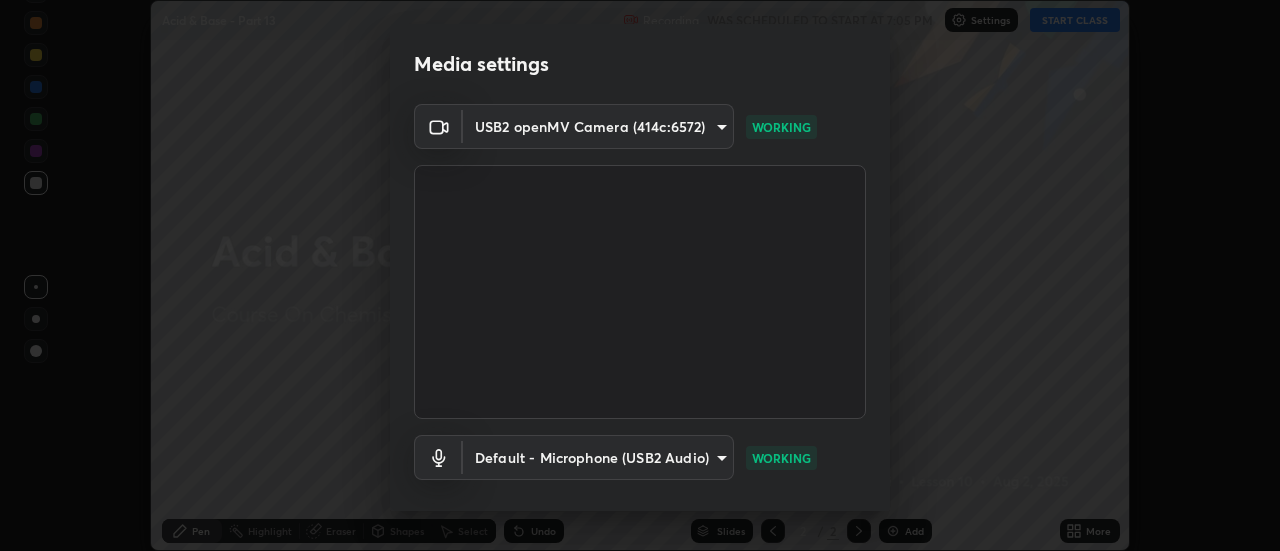 click on "Erase all Acid & Base - Part 13 Recording WAS SCHEDULED TO START AT 7:05 PM Settings START CLASS Setting up your live class Acid & Base - Part 13 • L10 of Course On Chemistry for Foundation Class X 1 2026 [FIRST] [LAST] Pen Highlight Eraser Shapes Select Undo Slides 2 / 2 Add More No doubts shared Encourage your learners to ask a doubt for better clarity Report an issue Reason for reporting Buffering Chat not working Audio - Video sync issue Educator video quality low ​Attach an image Report Media settings USB2 openMV Camera (414c:6572) 75cb3bebaecc7283de88b60fe0103ad9a3dc100cb43d877bc582751a42aaa883 WORKING Default - Microphone (USB2 Audio) default WORKING 1 / 5 Next" at bounding box center [640, 275] 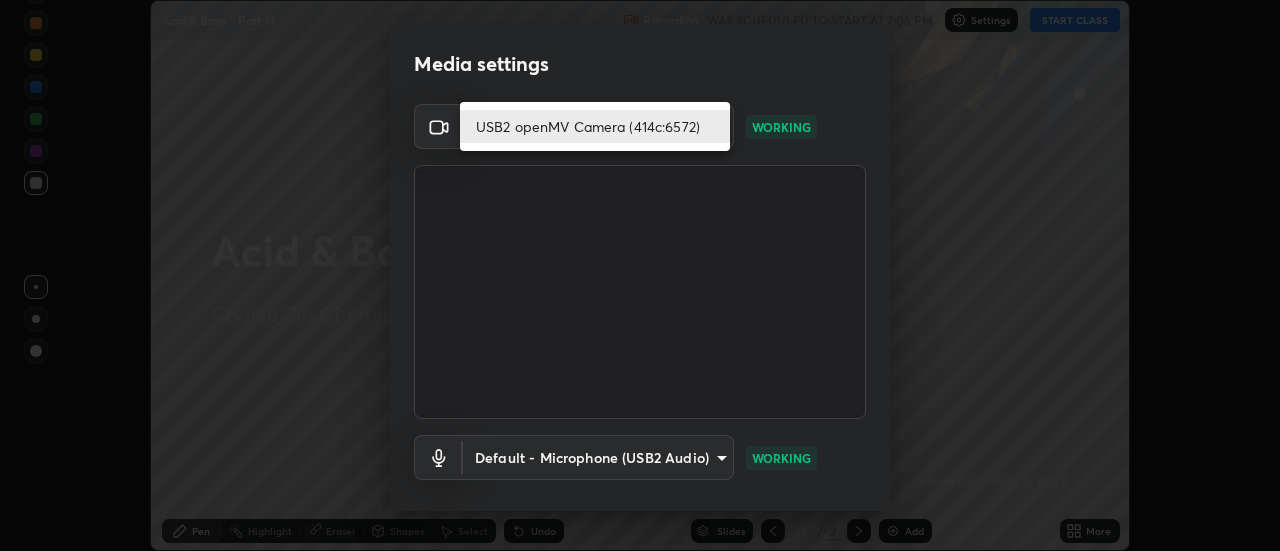 click on "USB2 openMV Camera (414c:6572)" at bounding box center [595, 126] 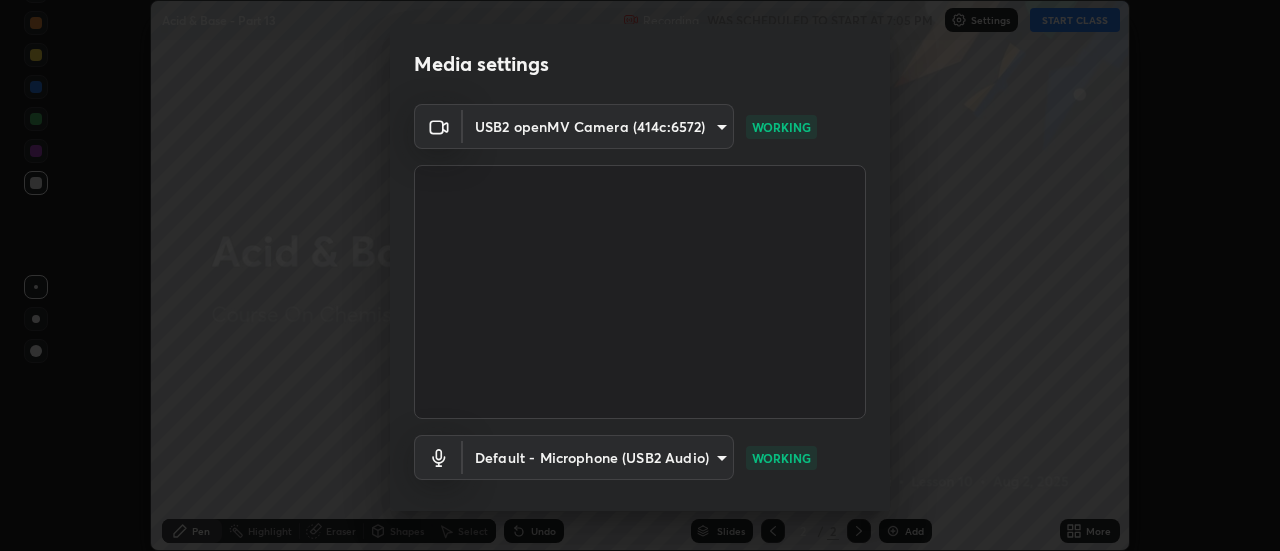 click on "Erase all Acid & Base - Part 13 Recording WAS SCHEDULED TO START AT 7:05 PM Settings START CLASS Setting up your live class Acid & Base - Part 13 • L10 of Course On Chemistry for Foundation Class X 1 2026 [FIRST] [LAST] Pen Highlight Eraser Shapes Select Undo Slides 2 / 2 Add More No doubts shared Encourage your learners to ask a doubt for better clarity Report an issue Reason for reporting Buffering Chat not working Audio - Video sync issue Educator video quality low ​Attach an image Report Media settings USB2 openMV Camera (414c:6572) 75cb3bebaecc7283de88b60fe0103ad9a3dc100cb43d877bc582751a42aaa883 WORKING Default - Microphone (USB2 Audio) default WORKING 1 / 5 Next" at bounding box center (640, 275) 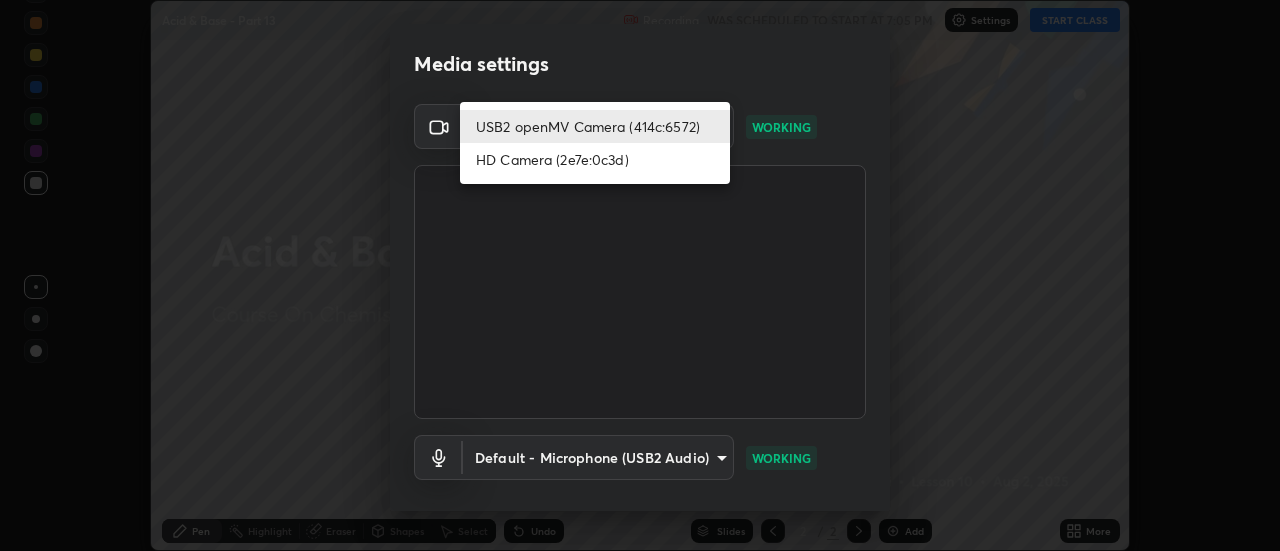 click on "HD Camera (2e7e:0c3d)" at bounding box center (595, 159) 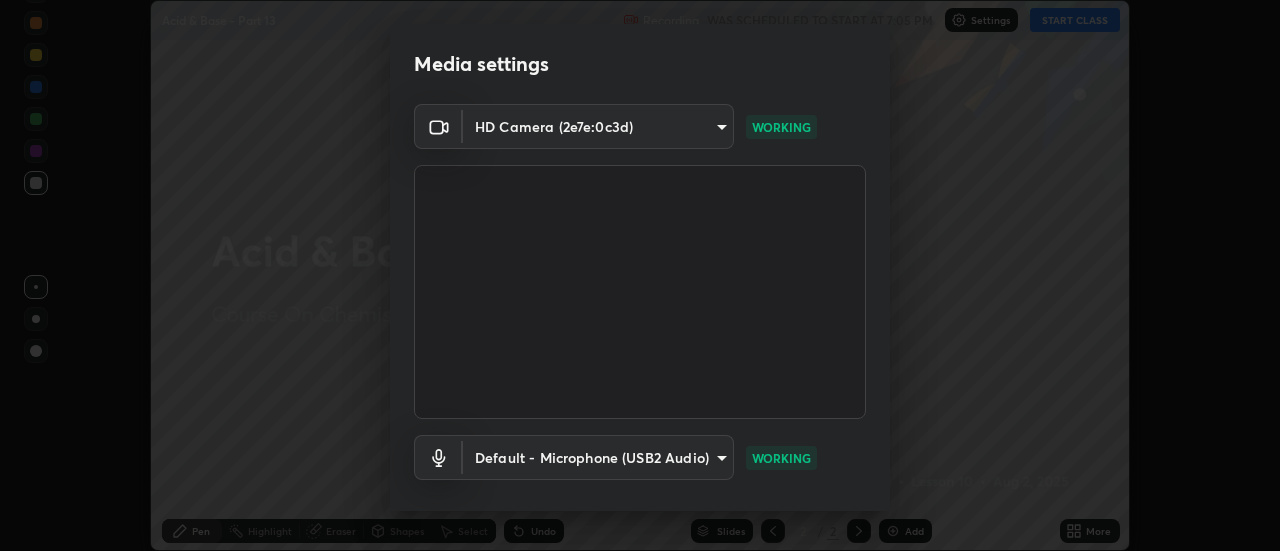 scroll, scrollTop: 105, scrollLeft: 0, axis: vertical 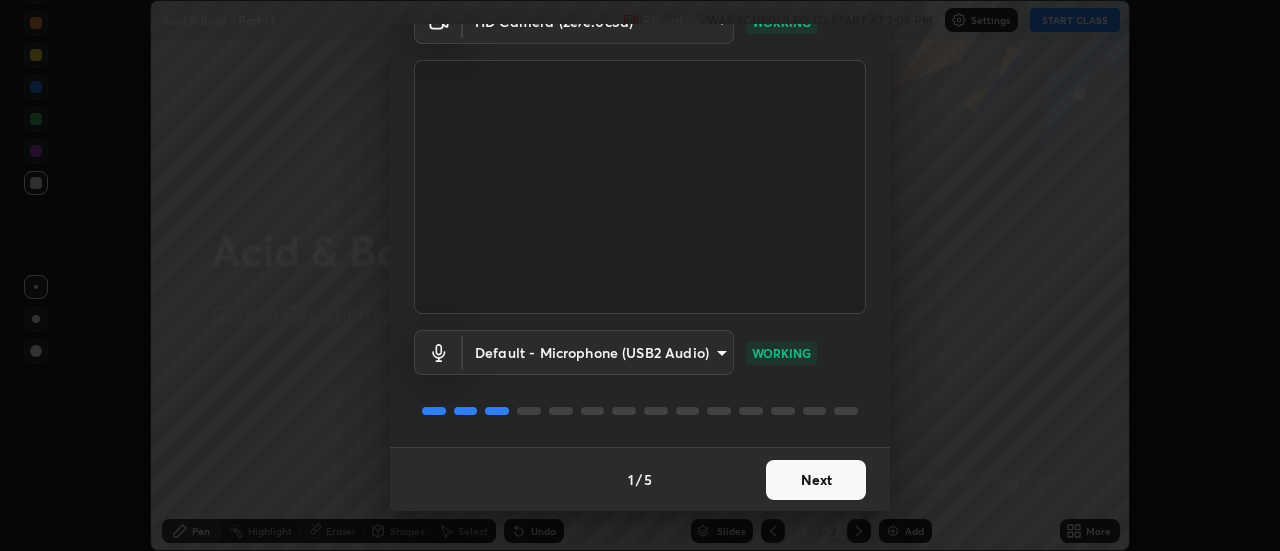 click on "Next" at bounding box center [816, 480] 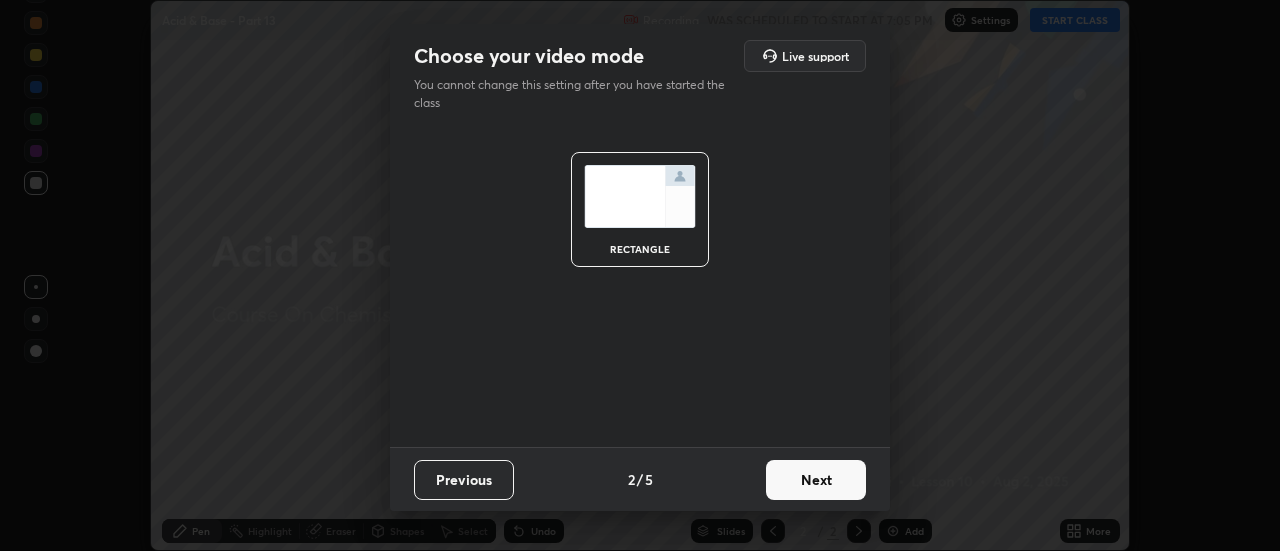 scroll, scrollTop: 0, scrollLeft: 0, axis: both 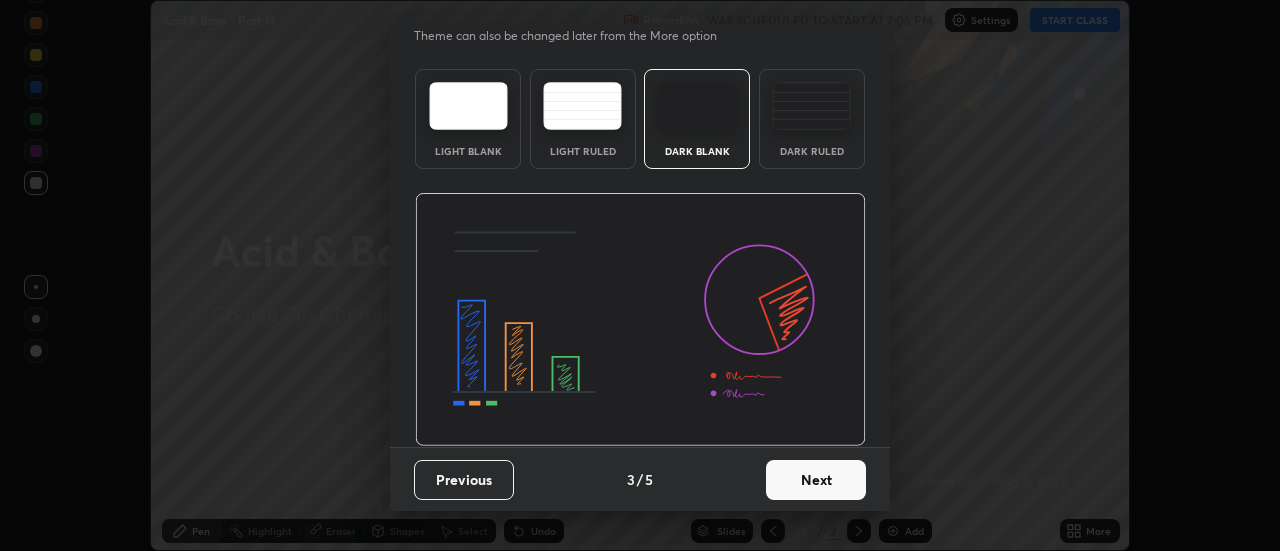 click on "Next" at bounding box center (816, 480) 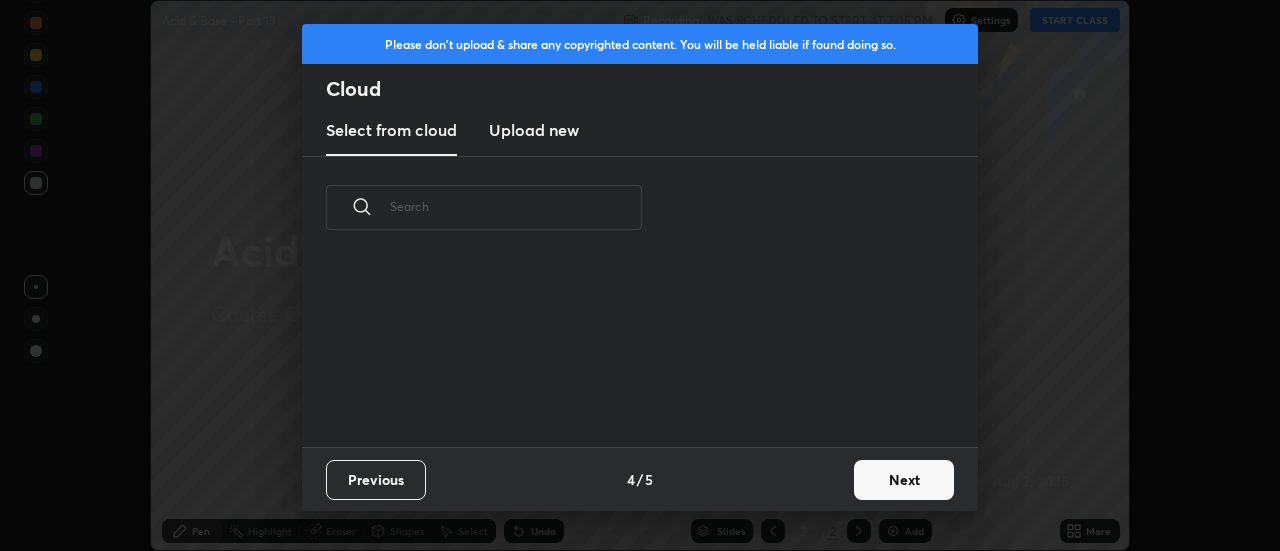 scroll, scrollTop: 0, scrollLeft: 0, axis: both 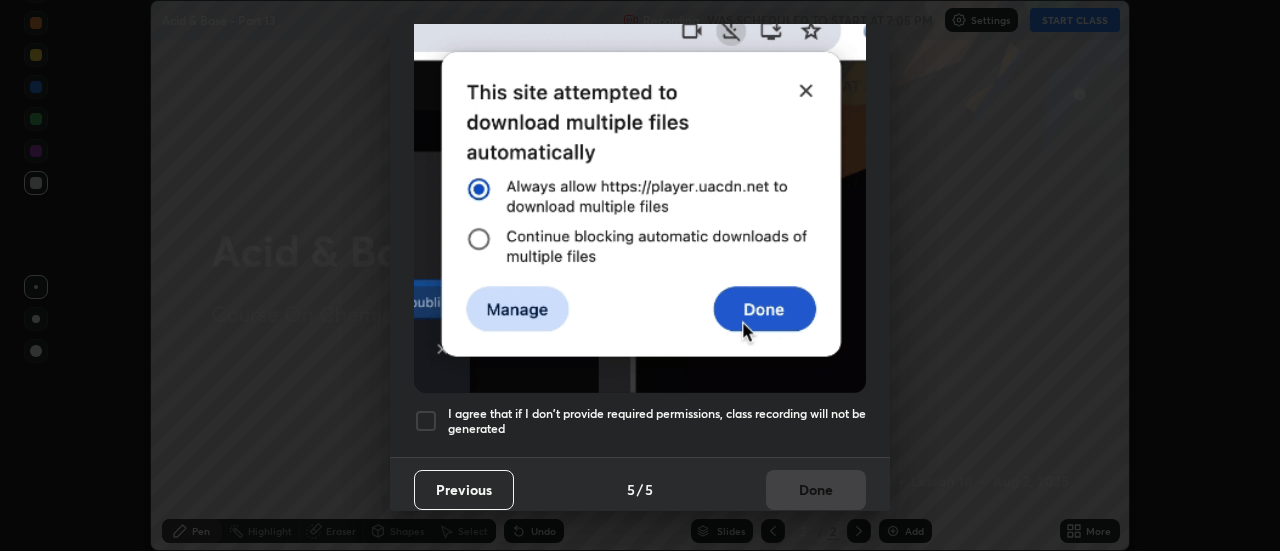 click at bounding box center (426, 421) 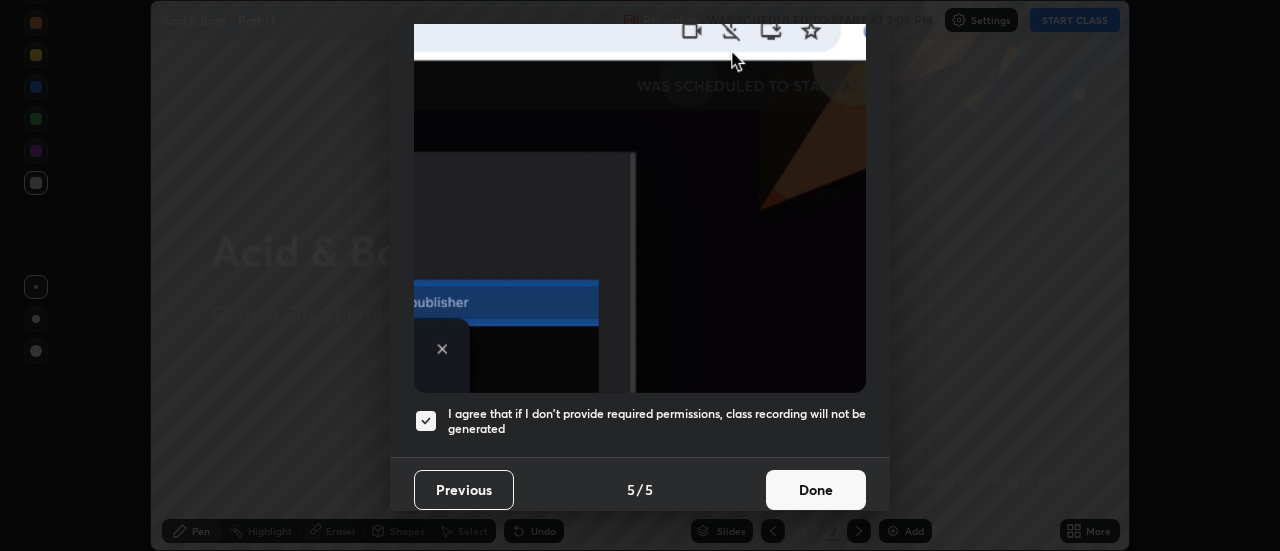 click on "Done" at bounding box center (816, 490) 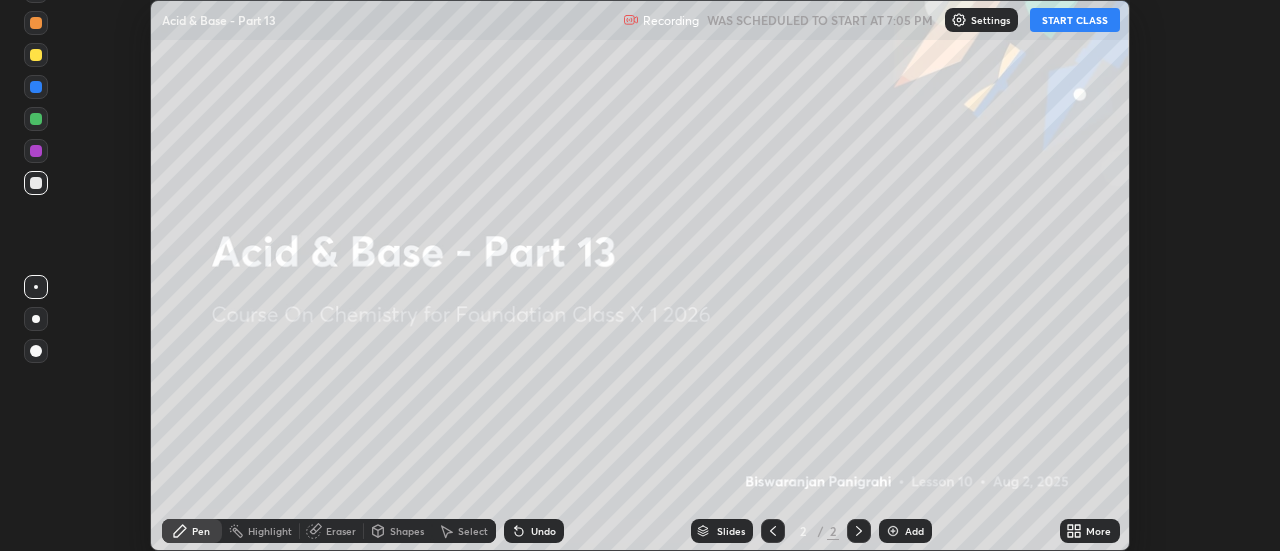 click on "More" at bounding box center (1098, 531) 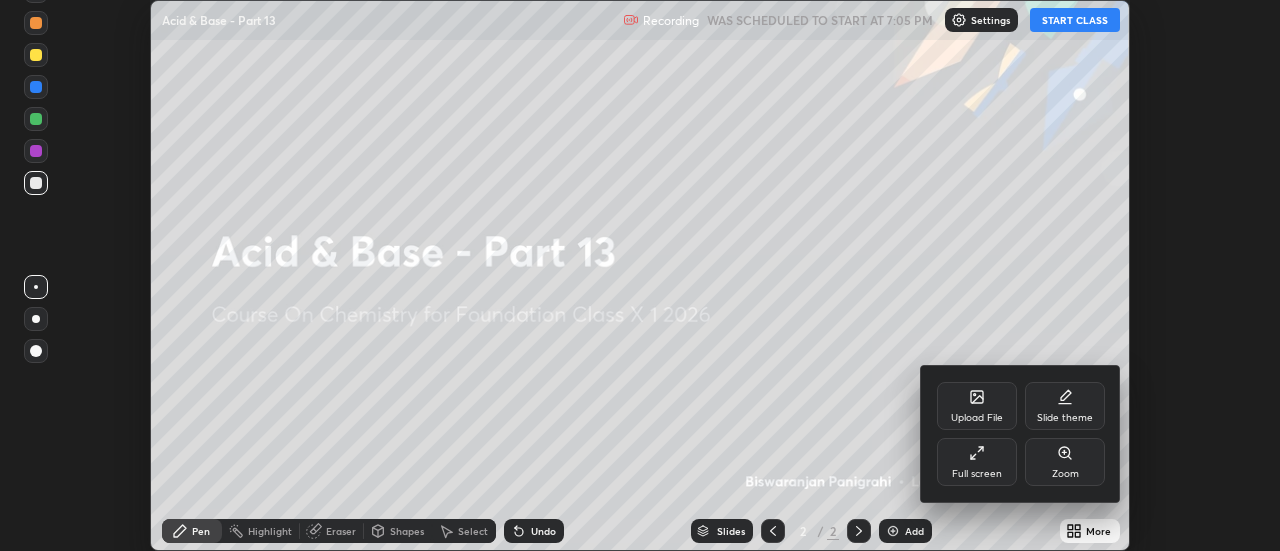 click on "Full screen" at bounding box center [977, 462] 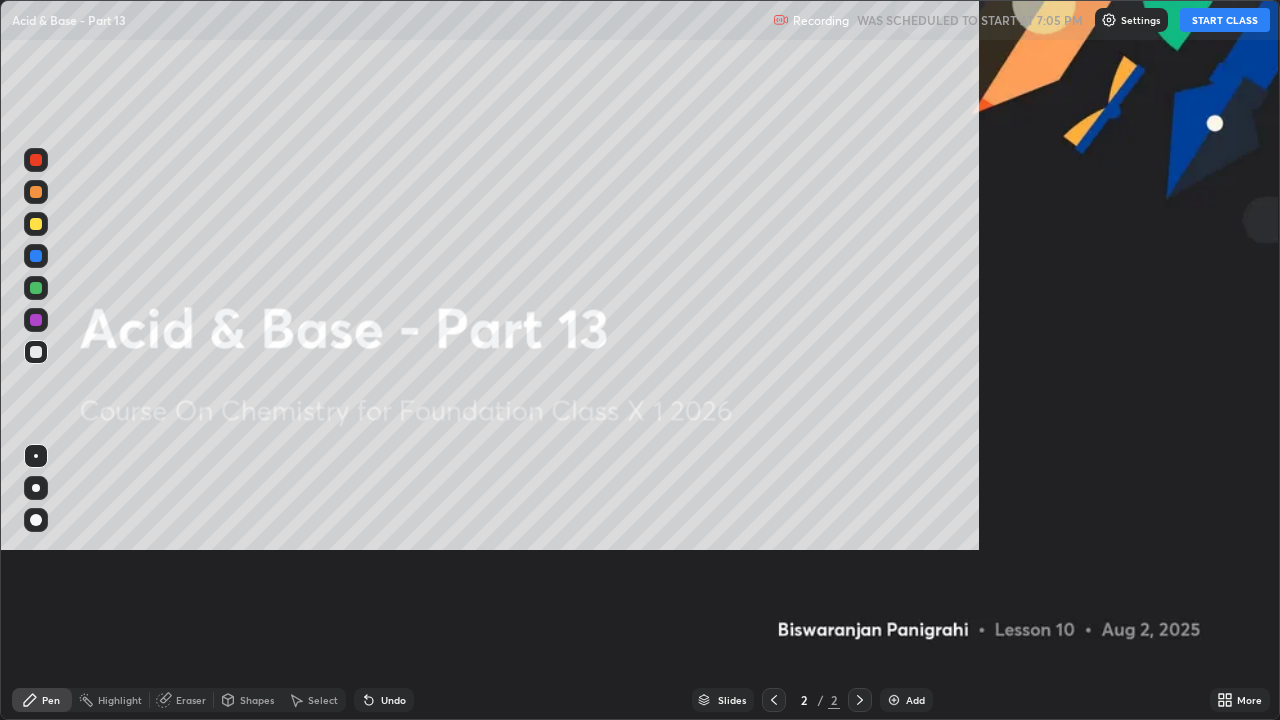 scroll, scrollTop: 99280, scrollLeft: 98720, axis: both 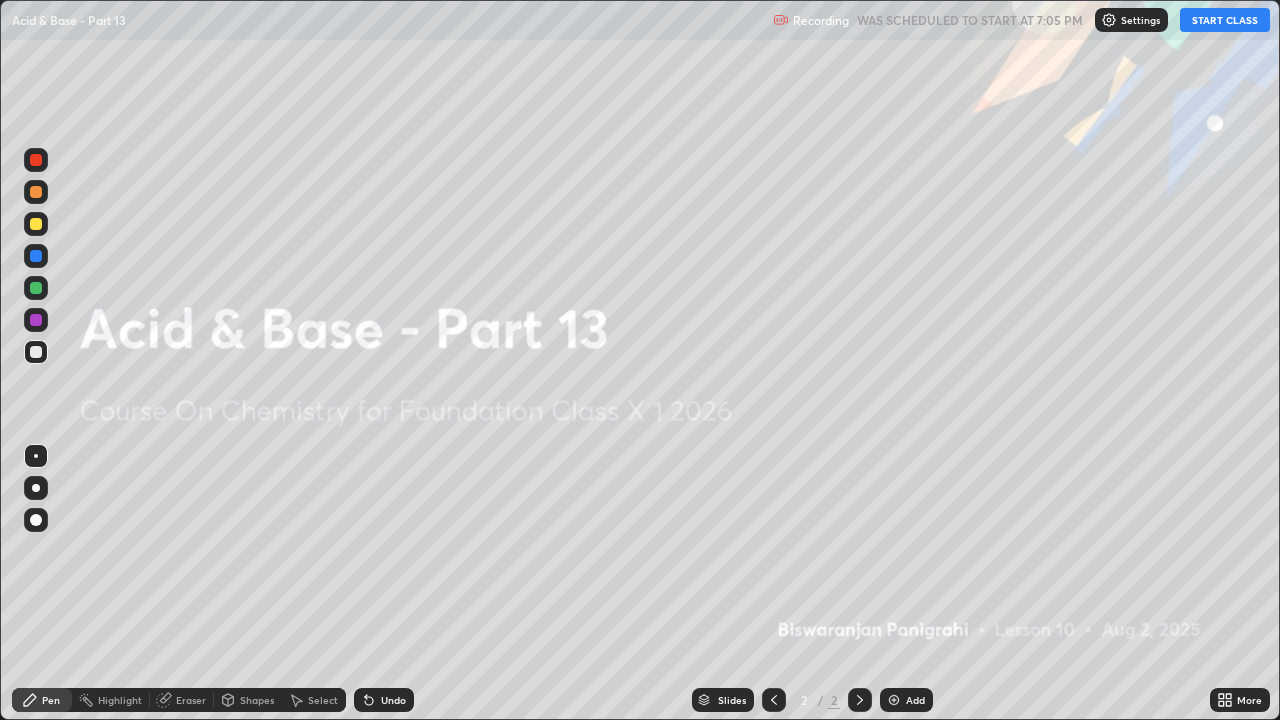 click at bounding box center (894, 700) 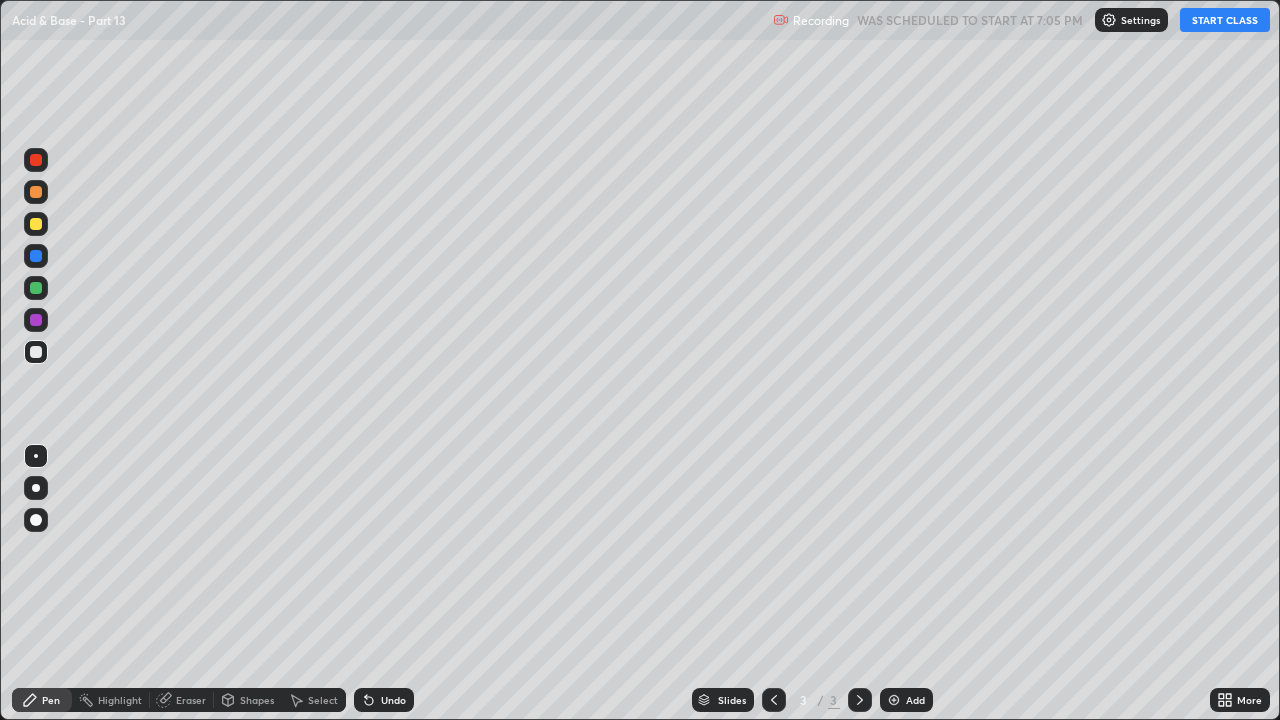 click on "START CLASS" at bounding box center (1225, 20) 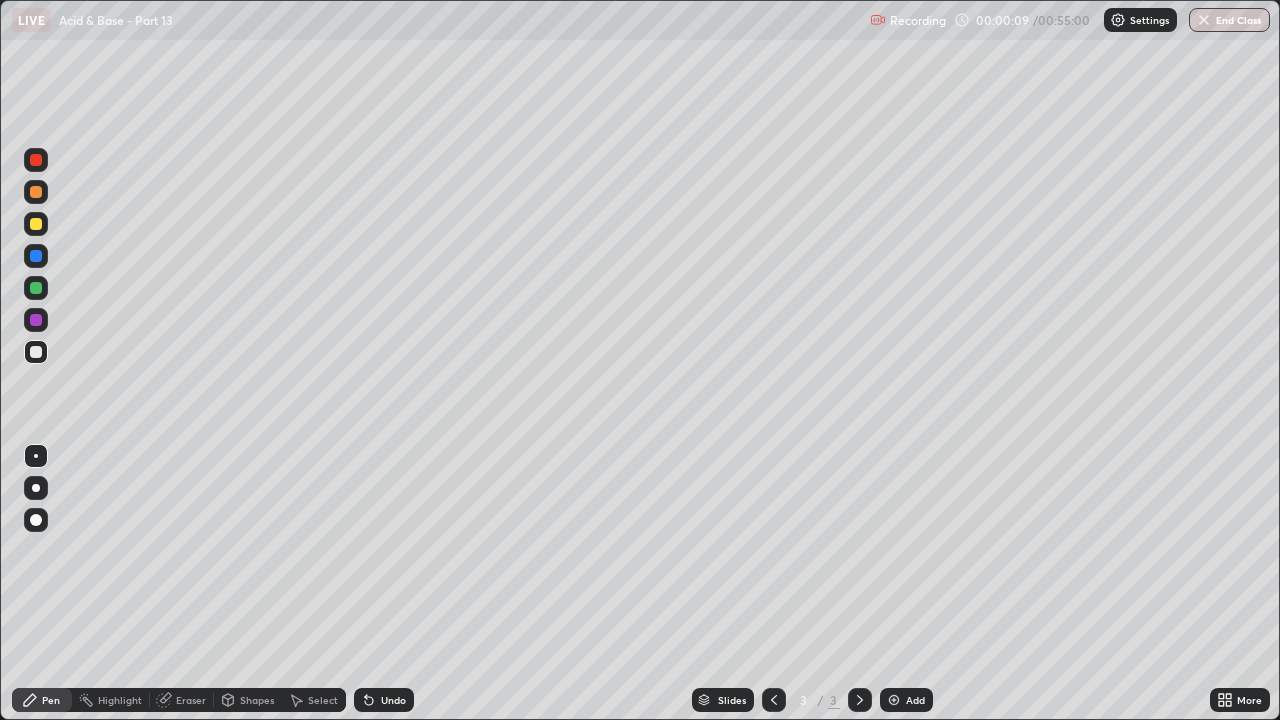 click at bounding box center [36, 224] 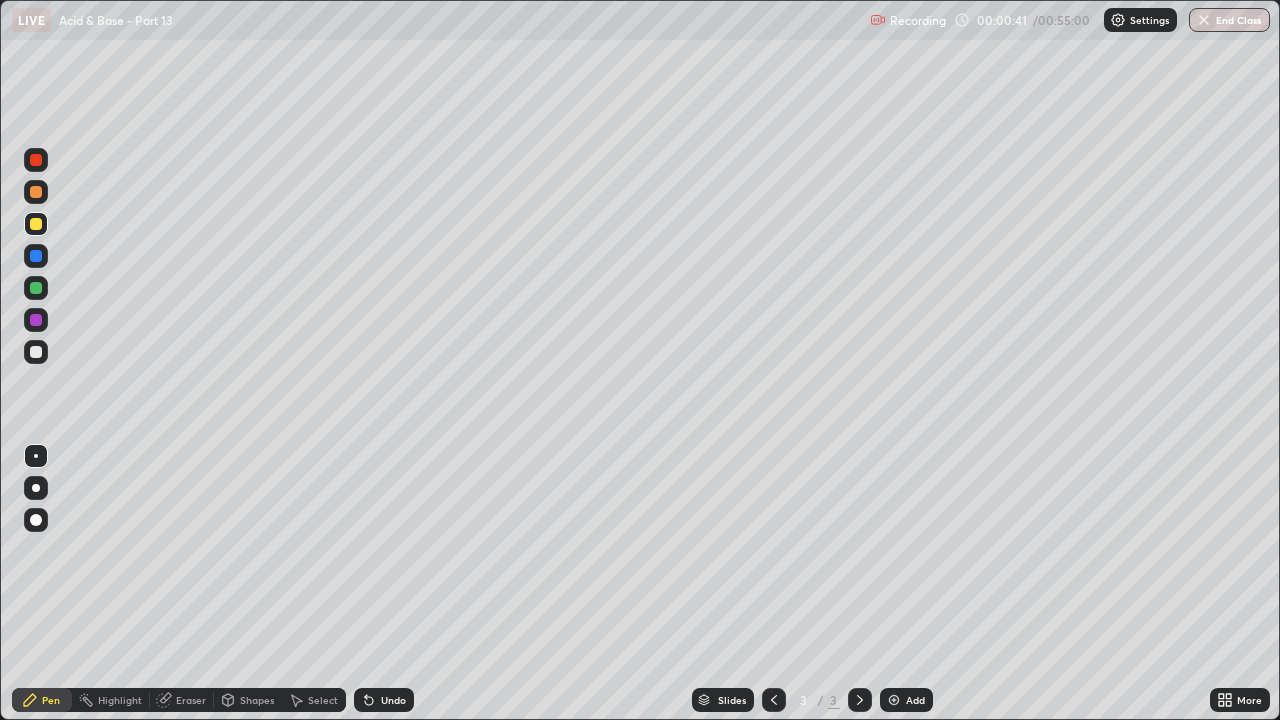 click at bounding box center [36, 352] 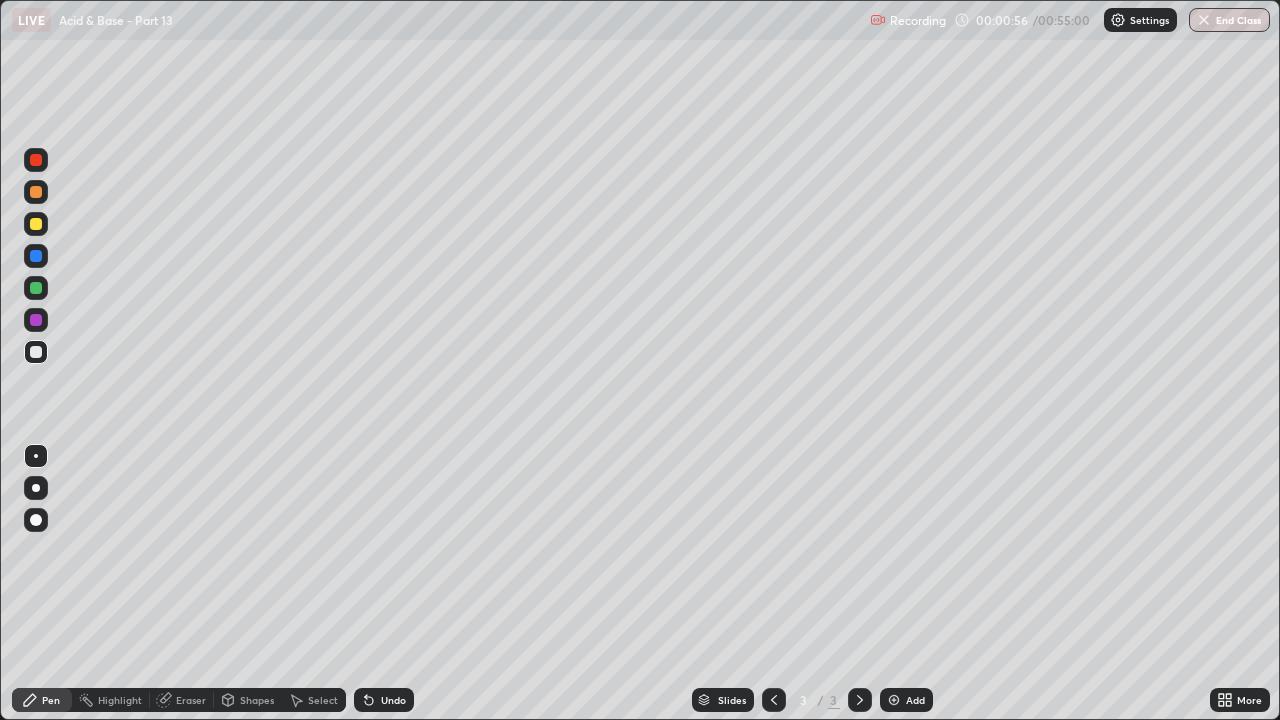 click at bounding box center (36, 352) 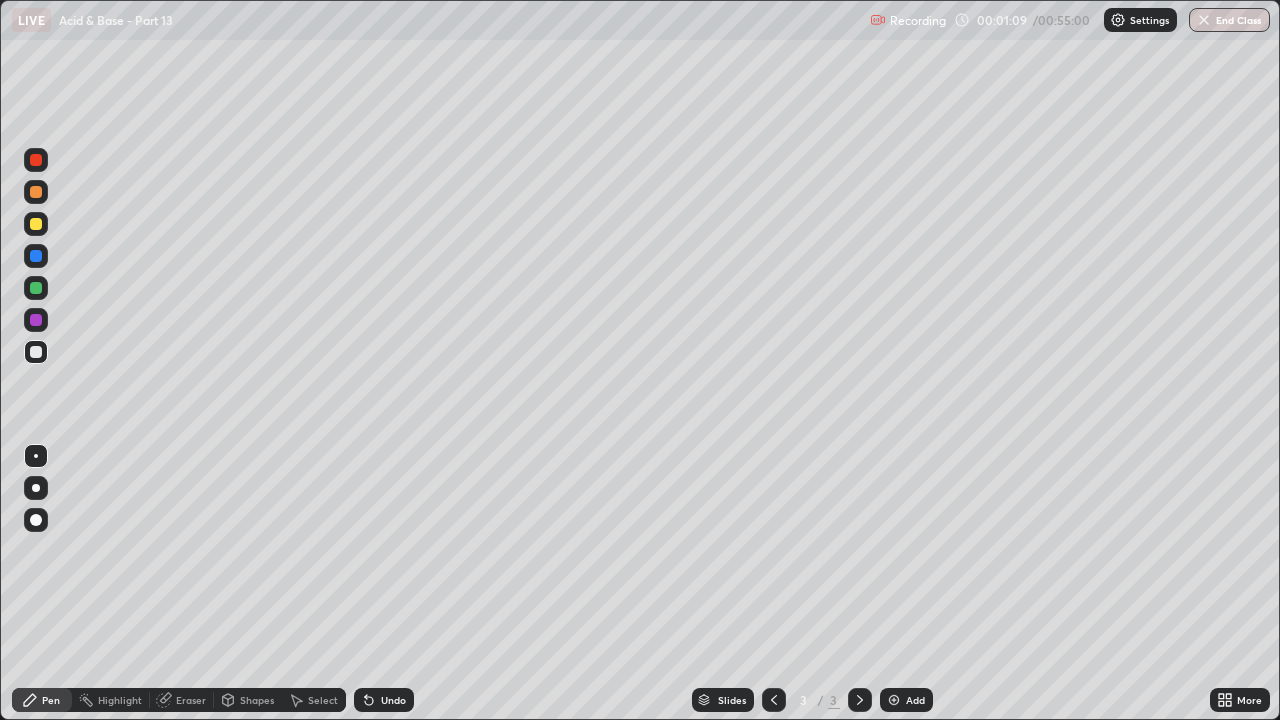 click 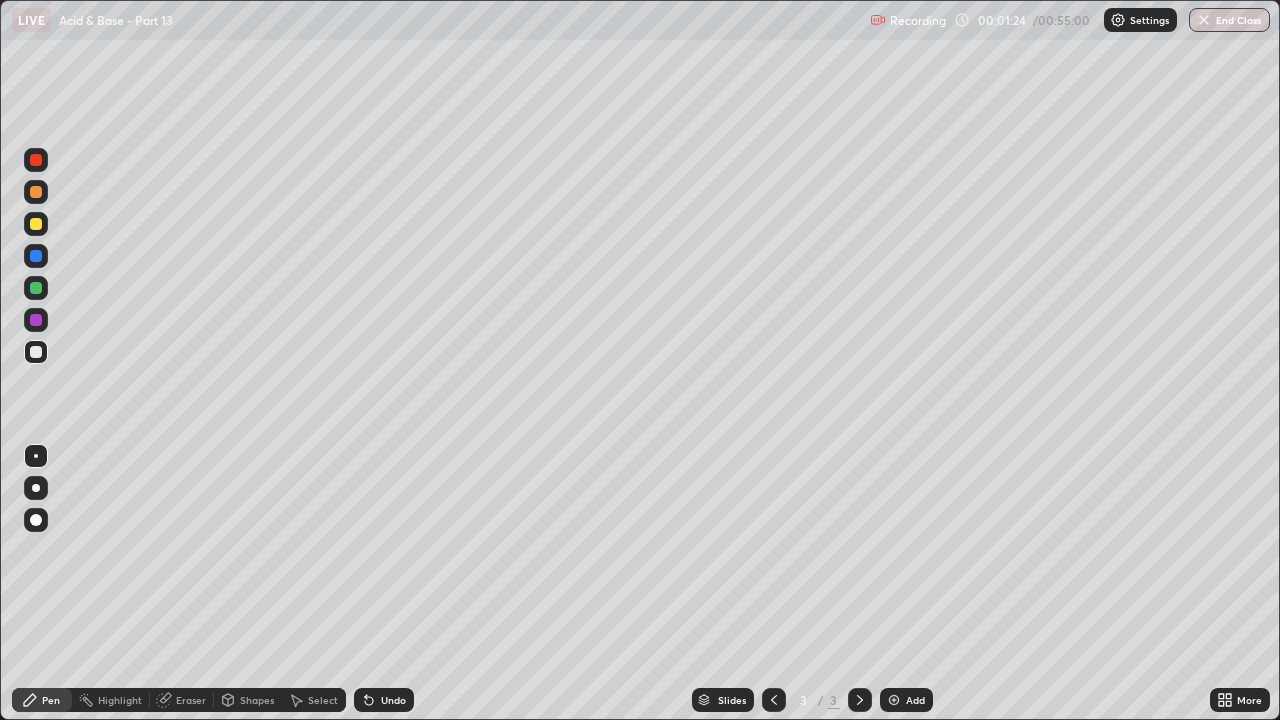 click at bounding box center [36, 224] 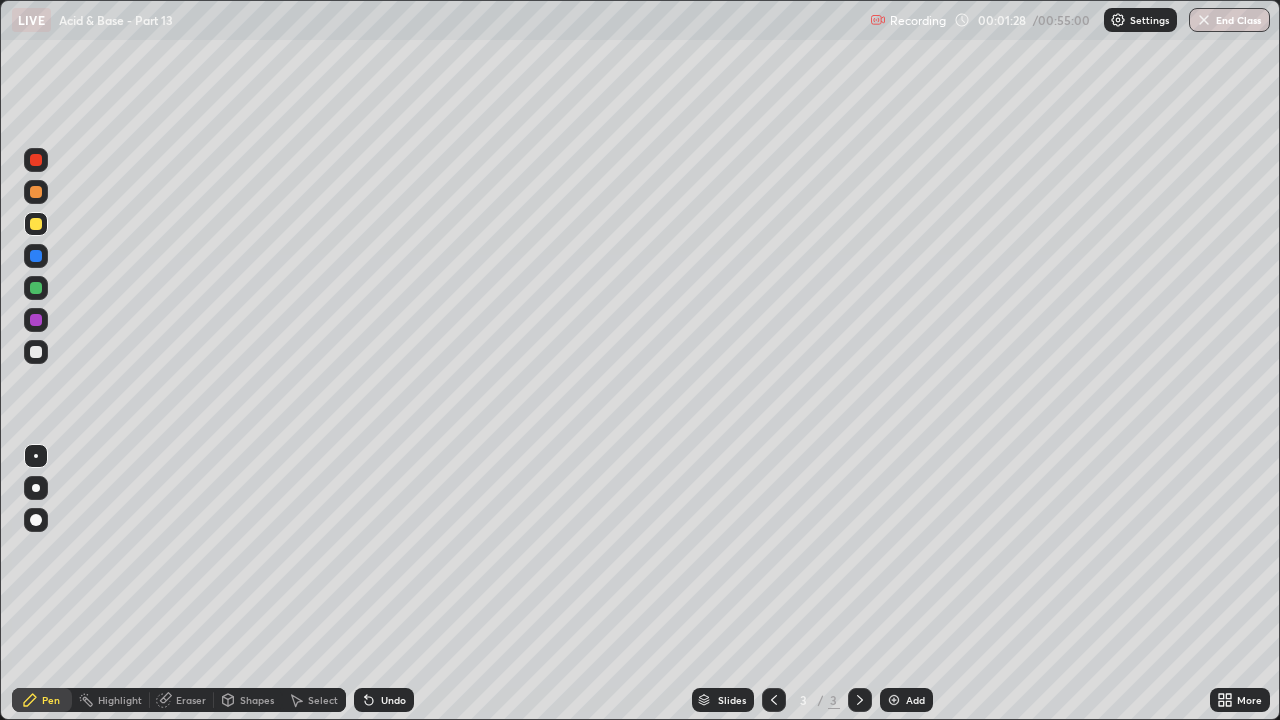 click 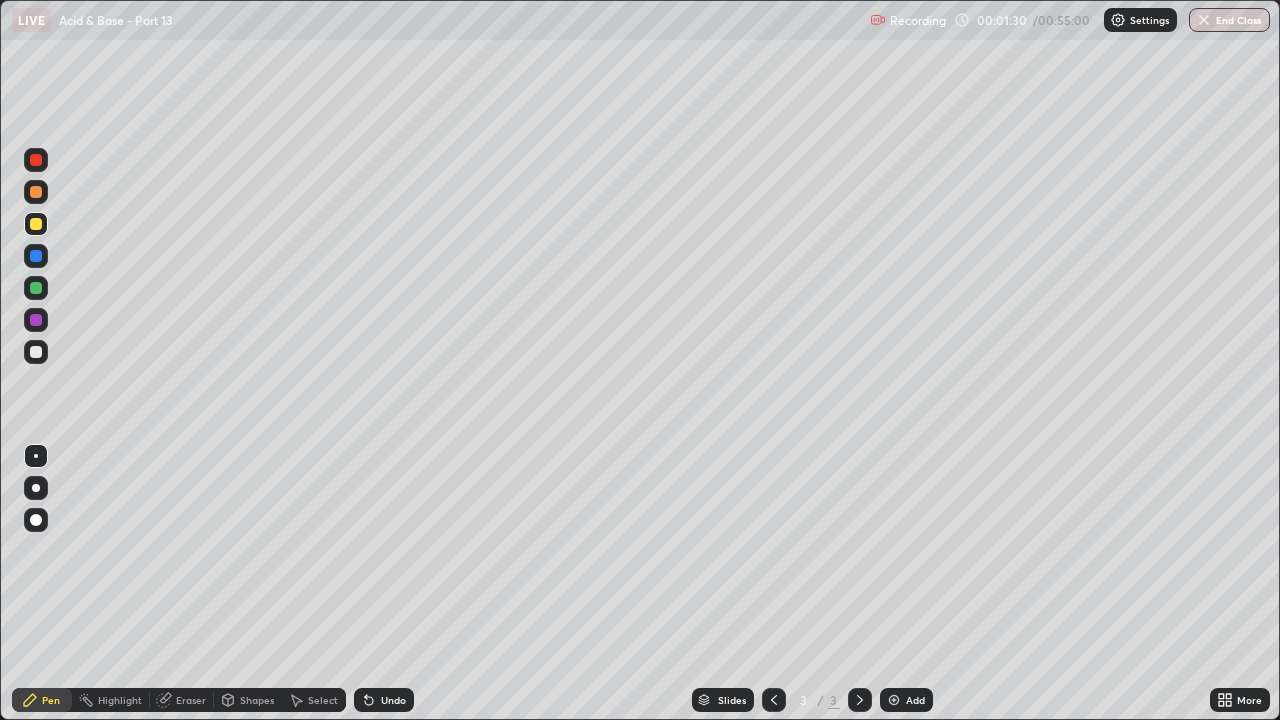 click 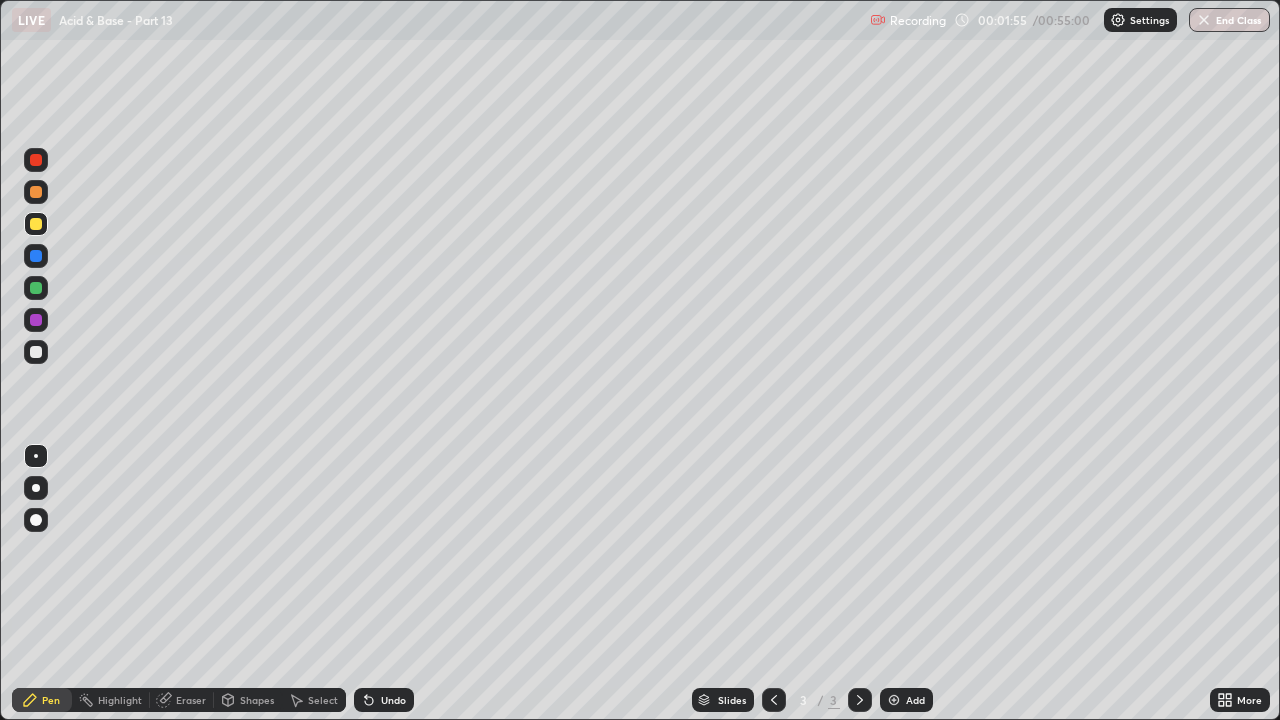 click at bounding box center (36, 352) 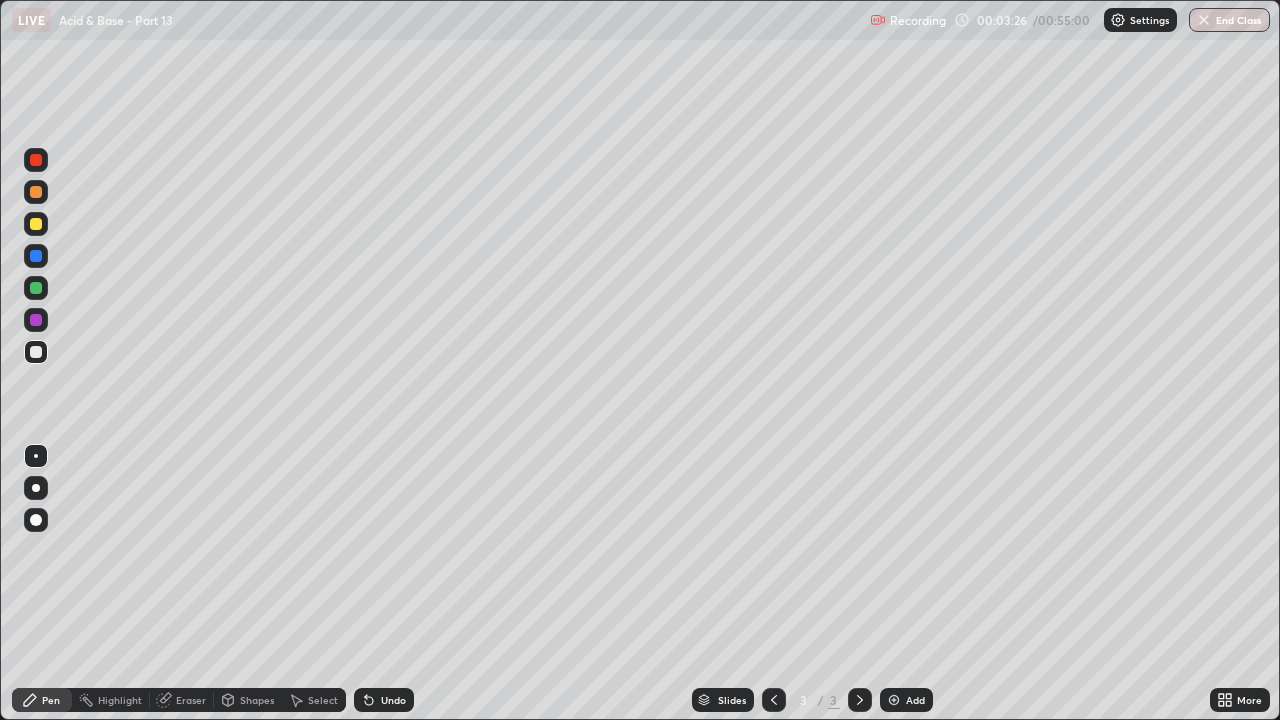 click on "Eraser" at bounding box center (191, 700) 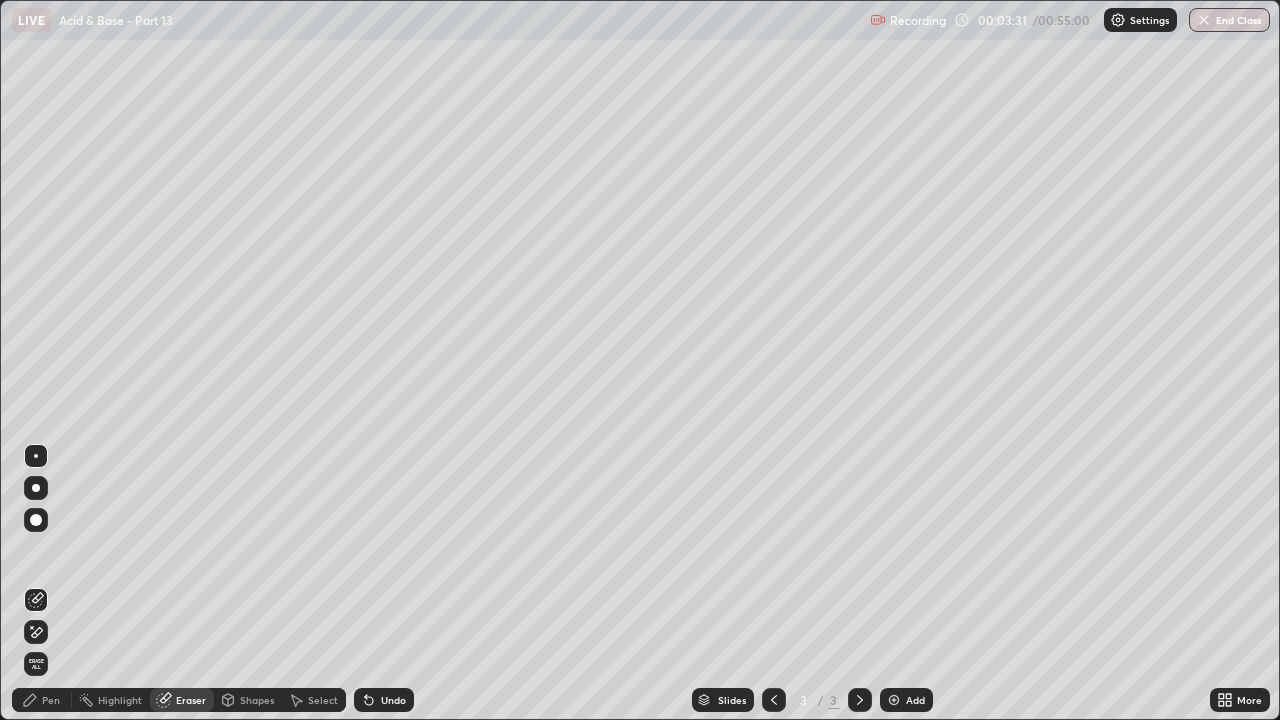 click on "Pen" at bounding box center [51, 700] 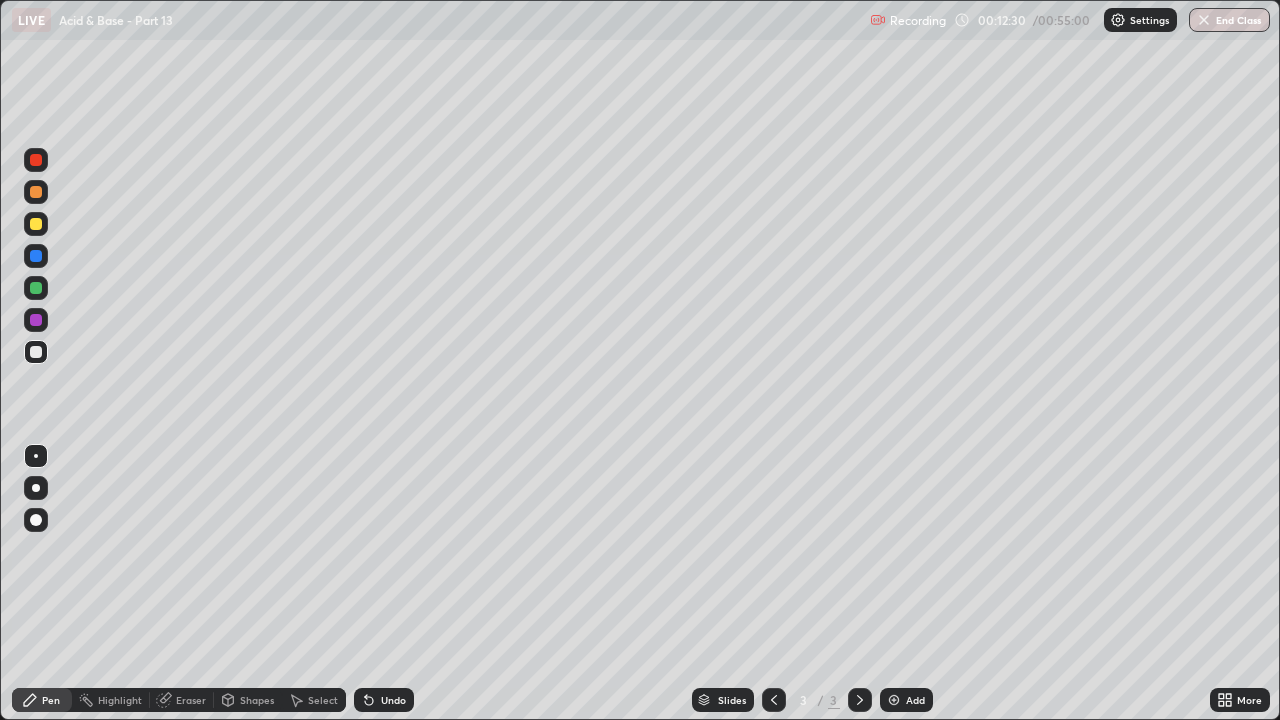 click at bounding box center (894, 700) 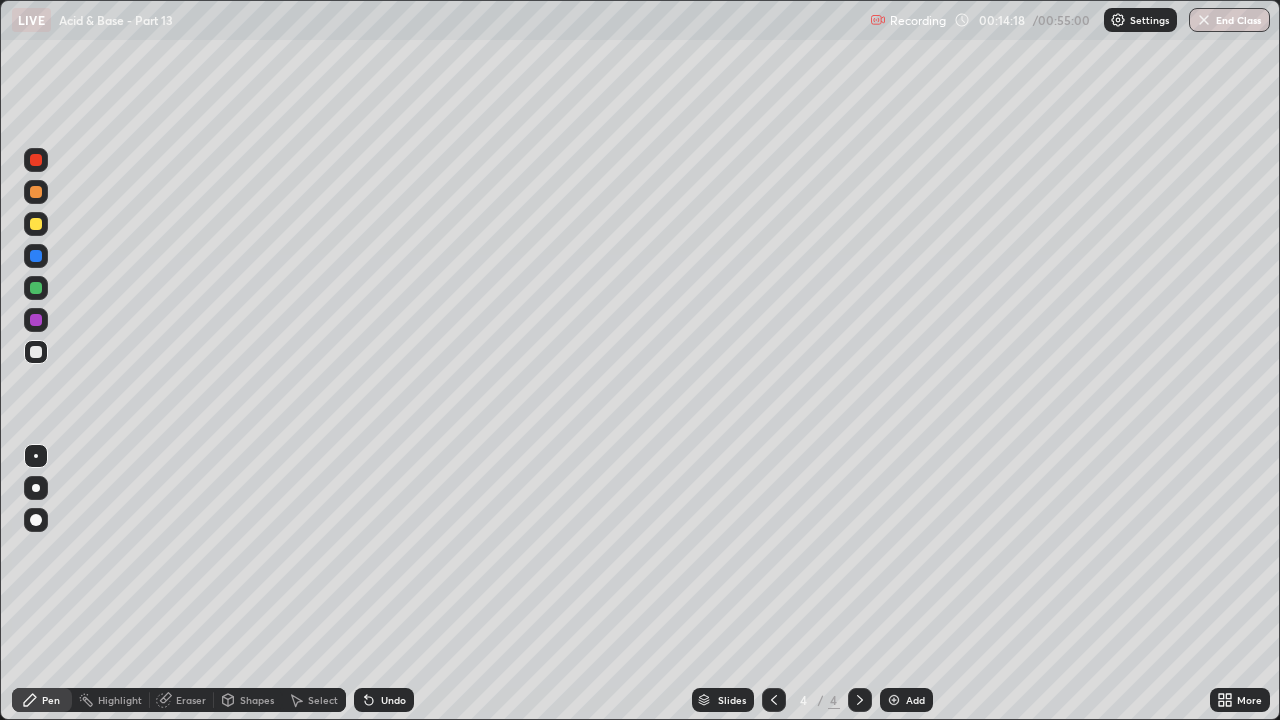 click on "Add" at bounding box center [906, 700] 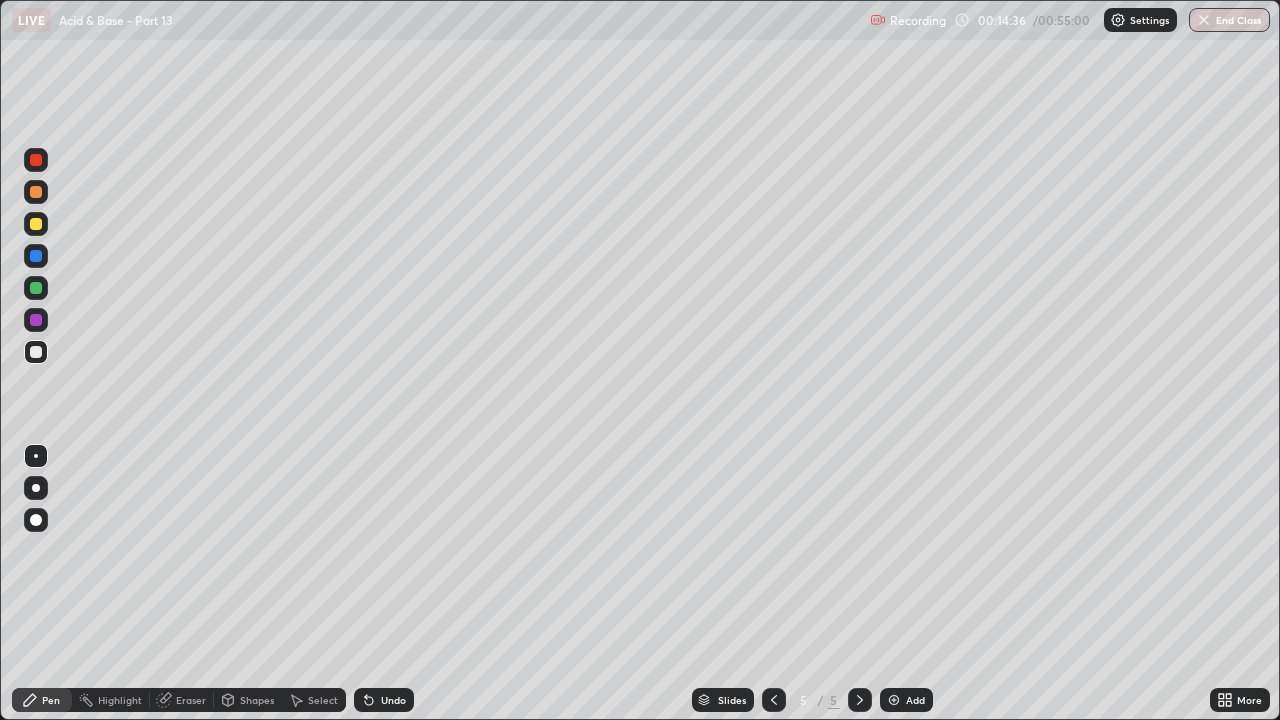 click on "Eraser" at bounding box center (191, 700) 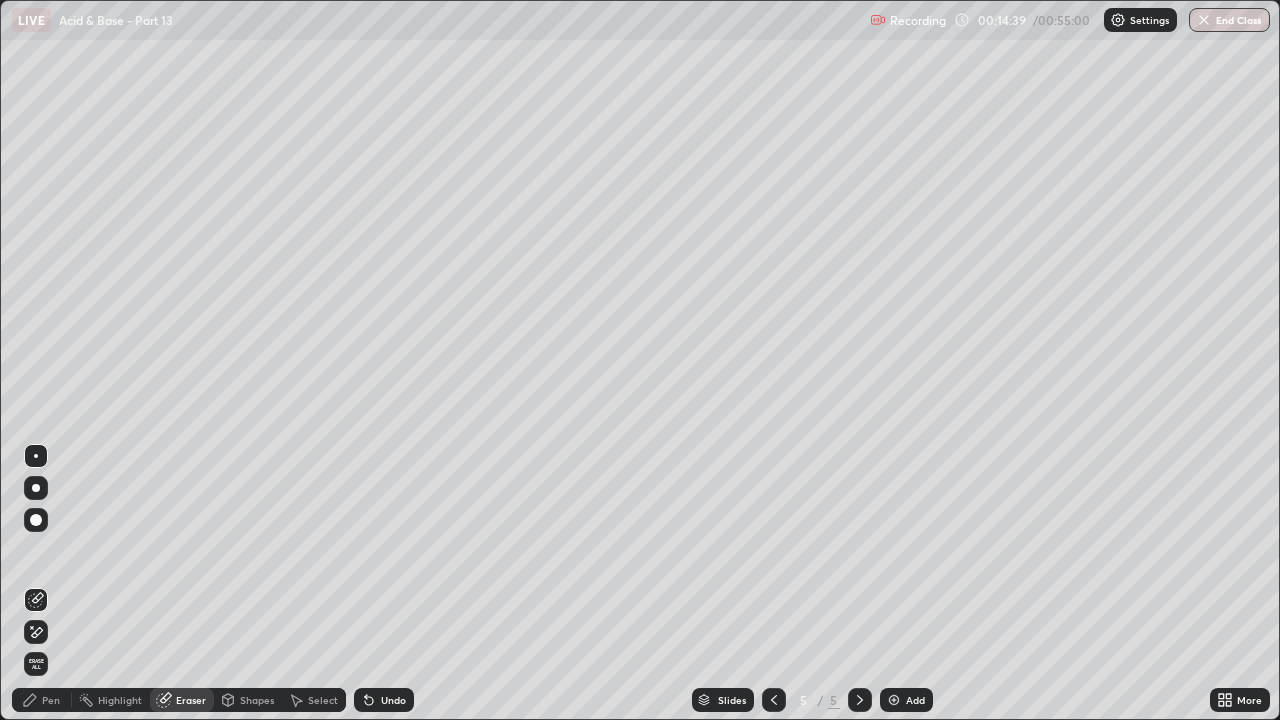 click at bounding box center [36, 632] 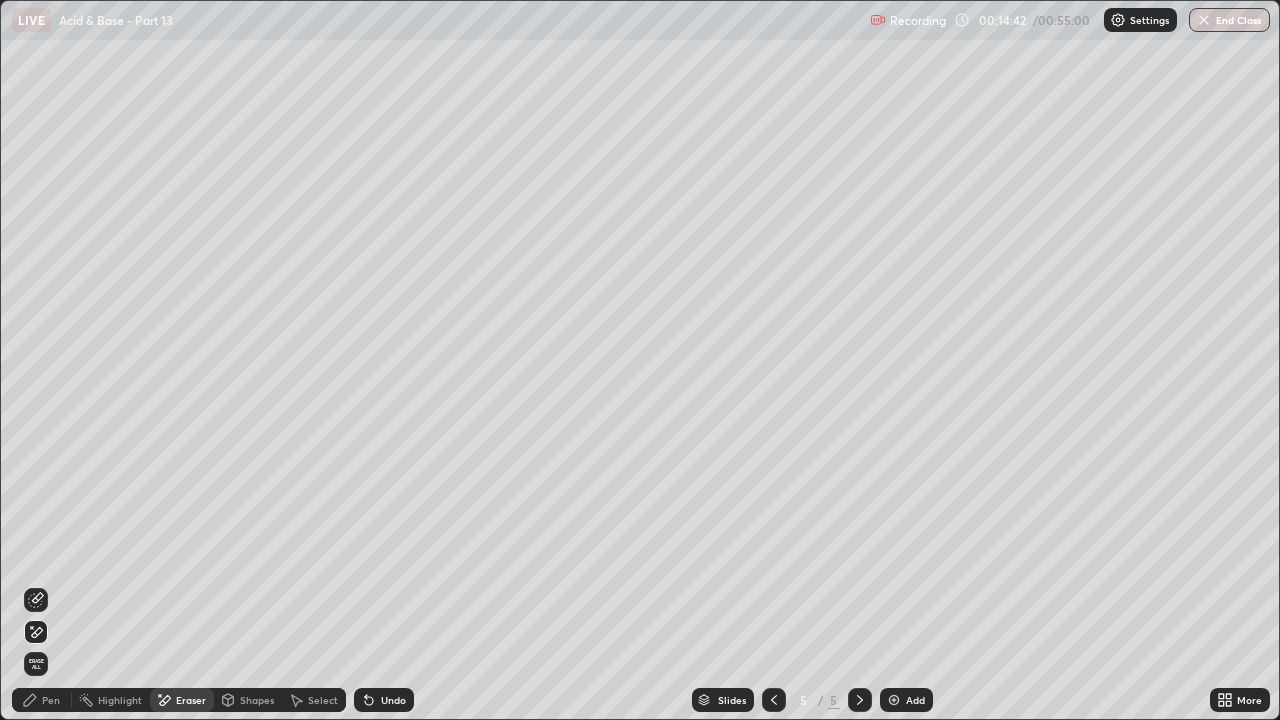 click on "Pen" at bounding box center (42, 700) 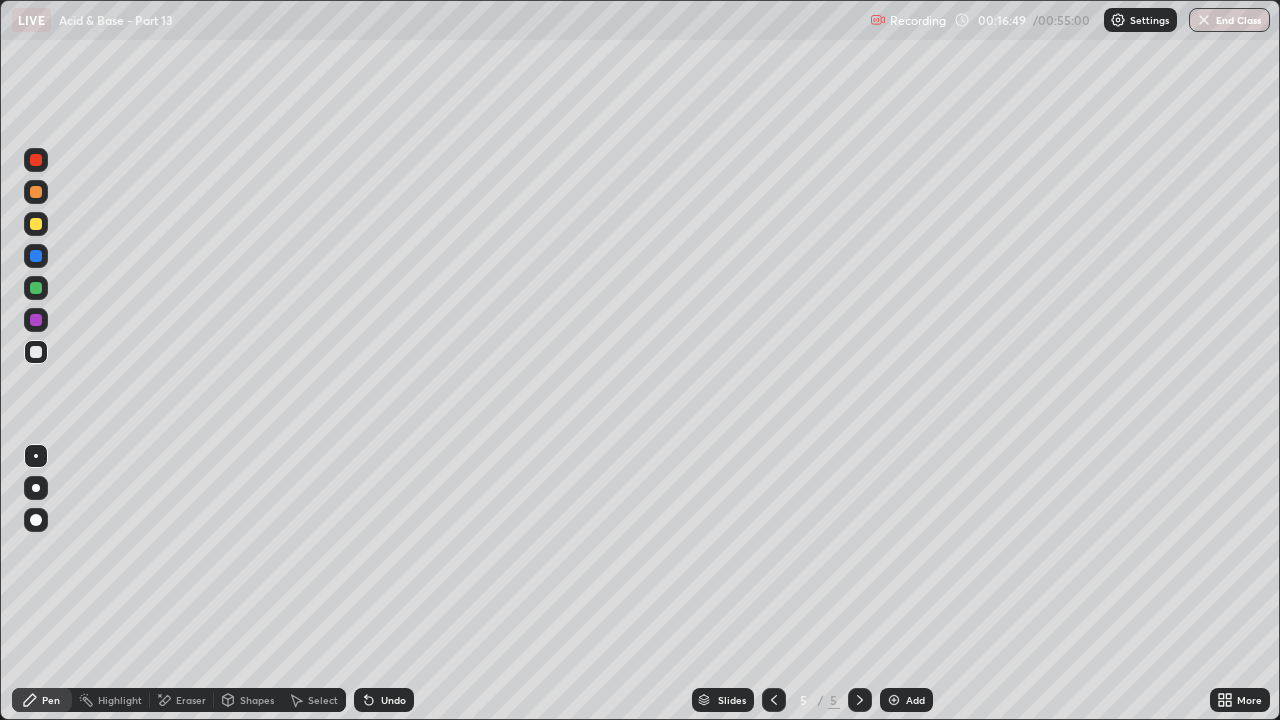 click at bounding box center (36, 224) 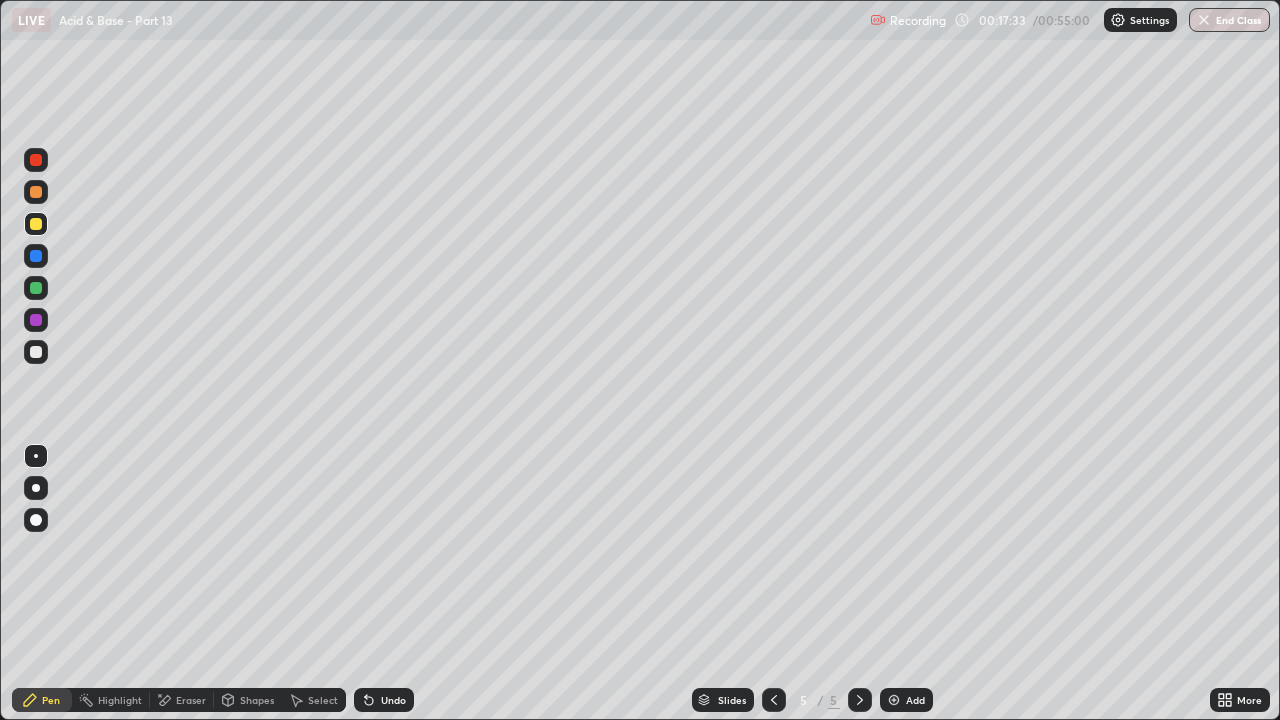 click at bounding box center [36, 352] 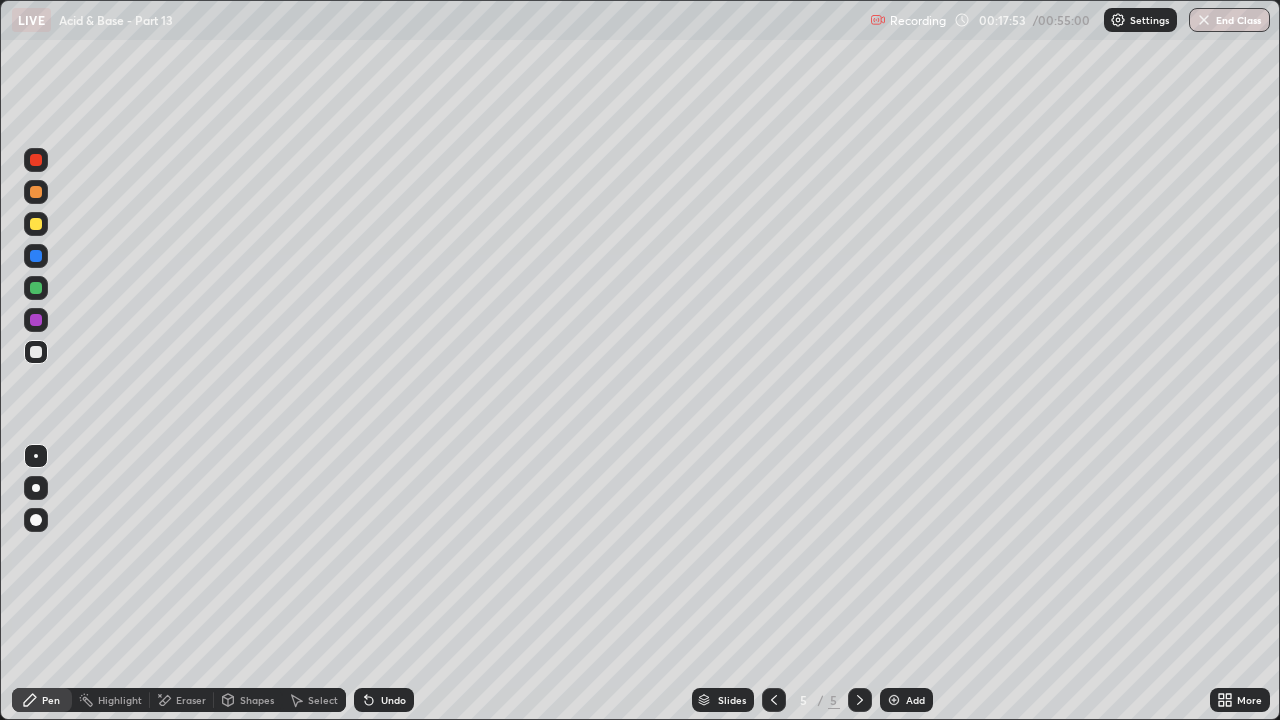 click on "Undo" at bounding box center [393, 700] 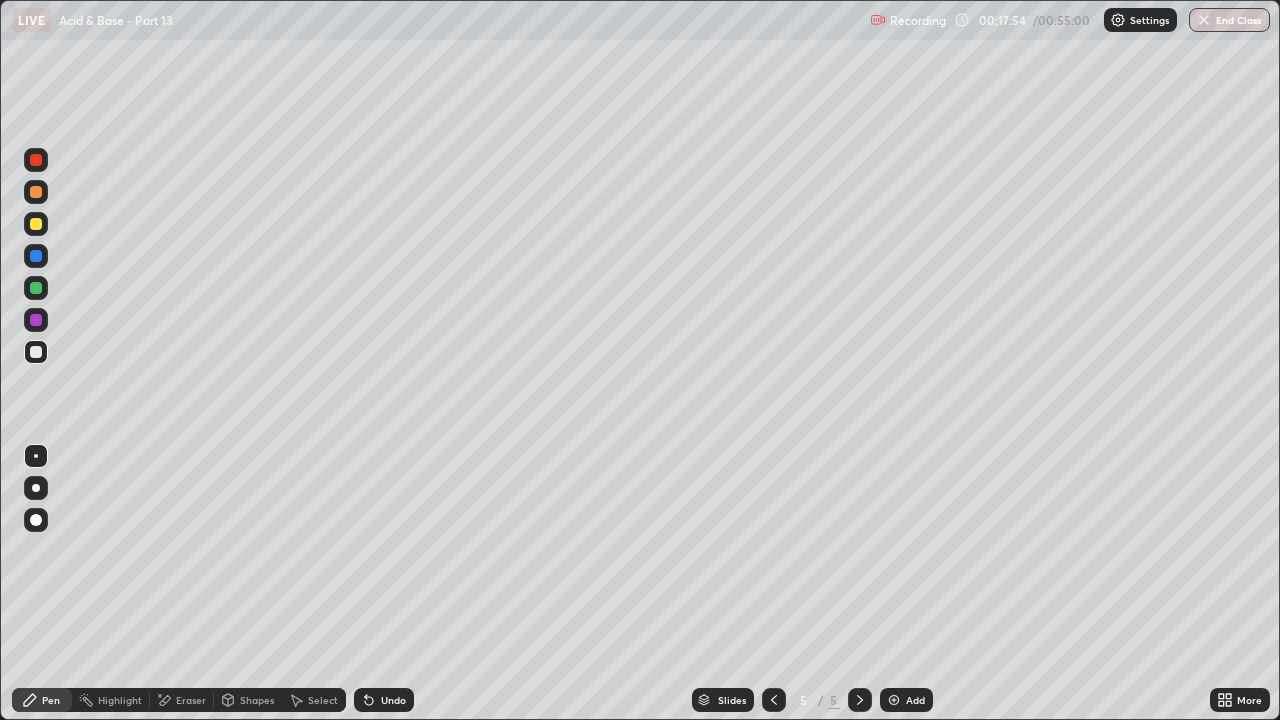 click on "Undo" at bounding box center (393, 700) 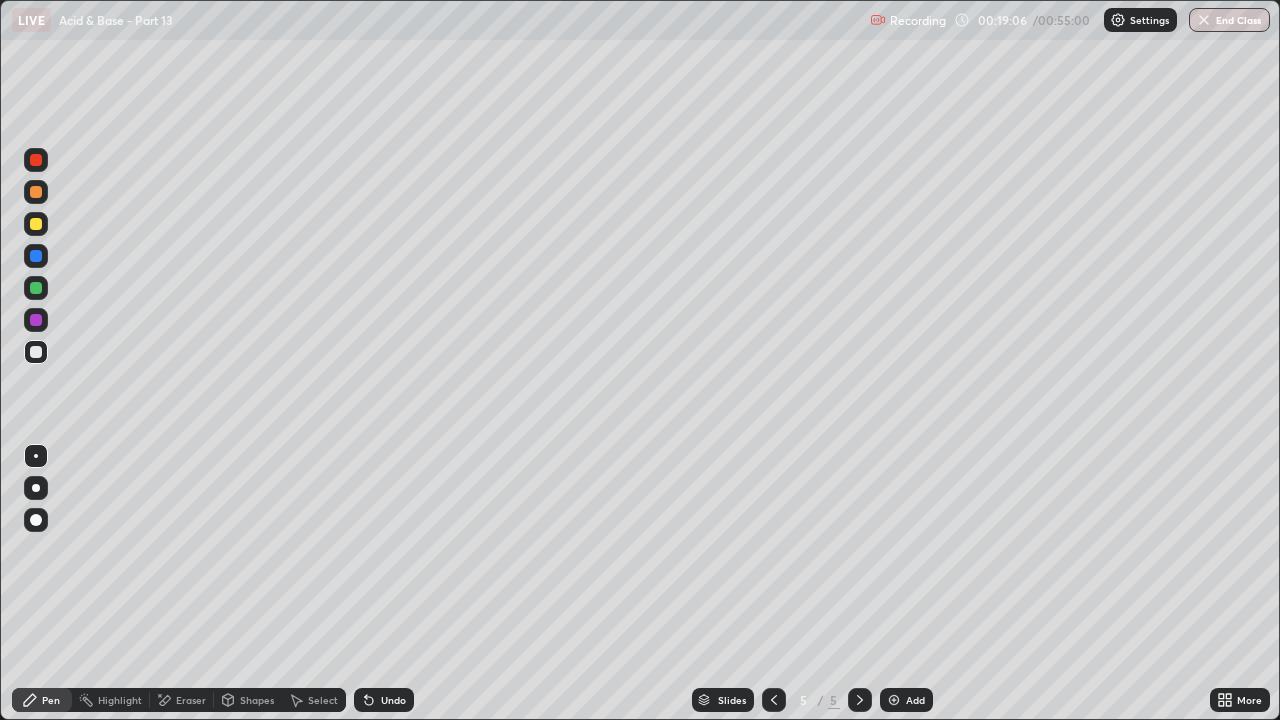 click at bounding box center (36, 224) 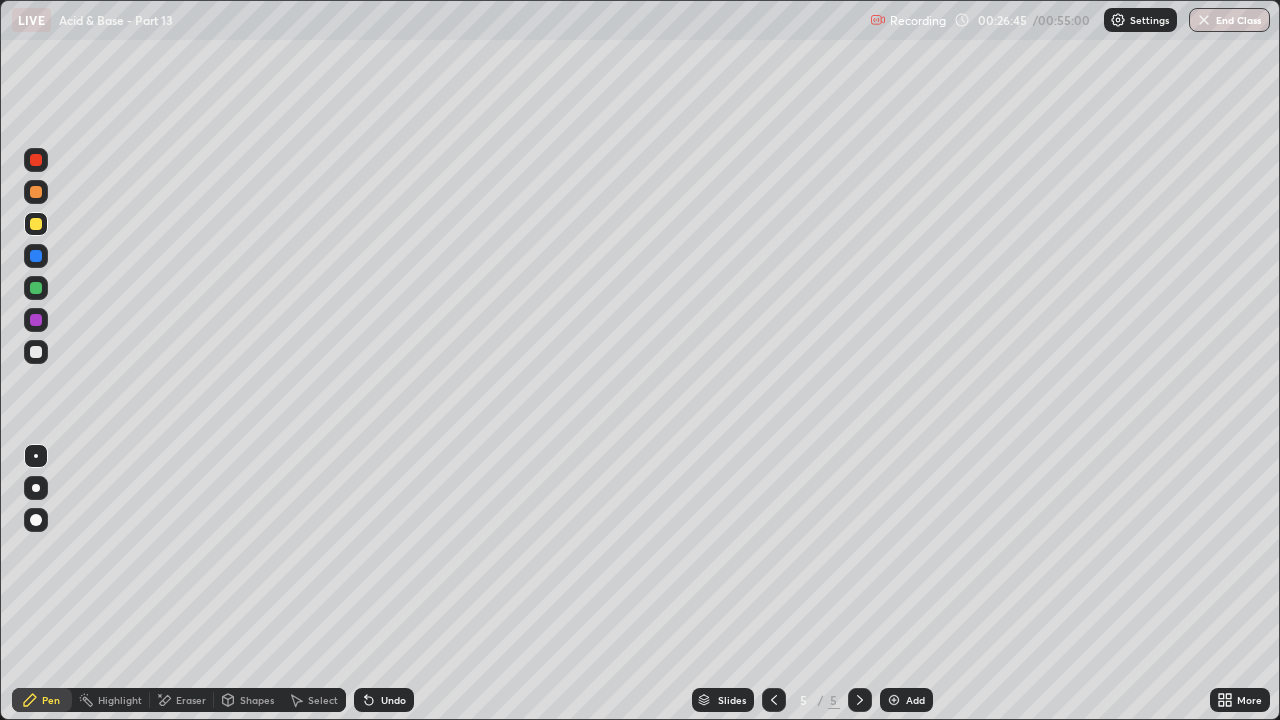 click 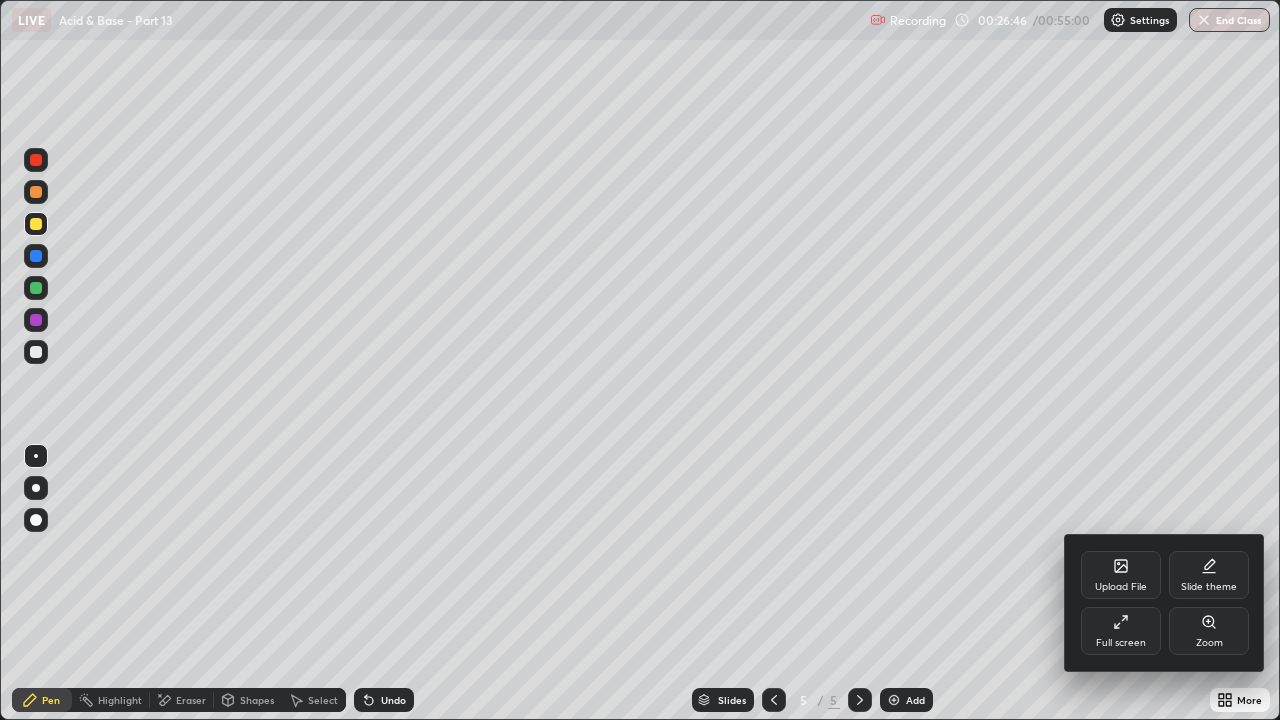 click at bounding box center [640, 360] 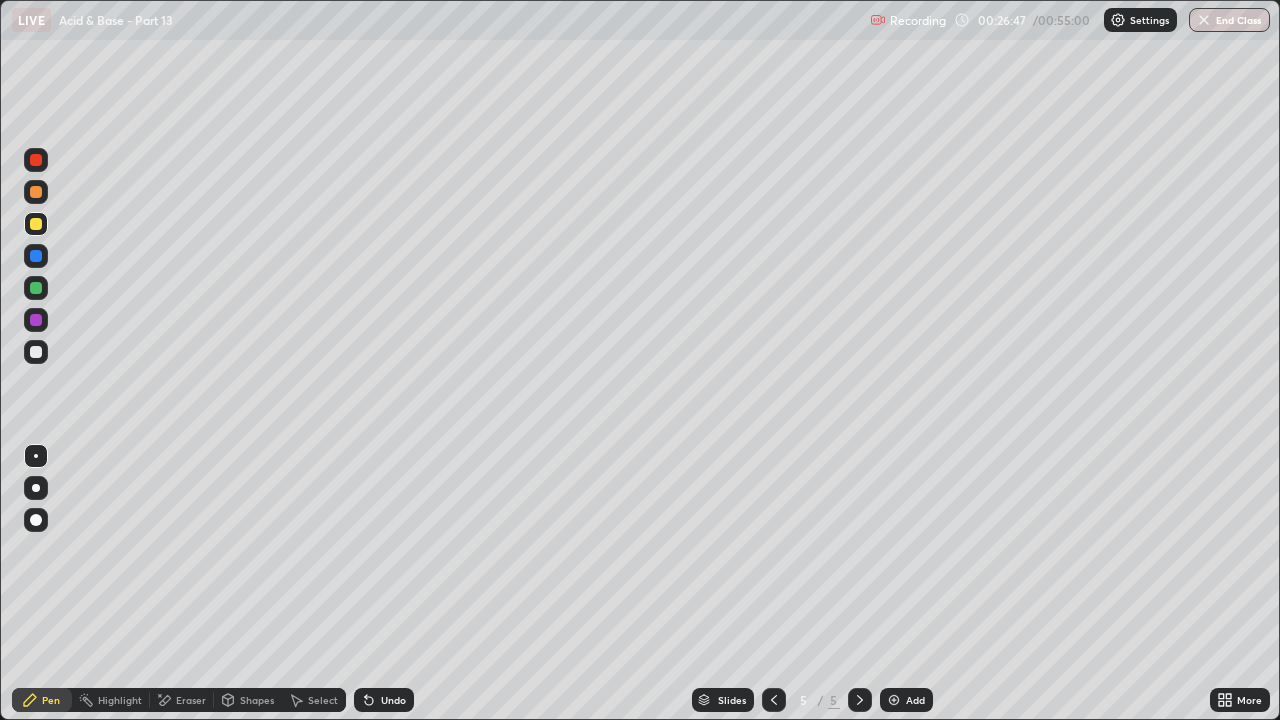 click on "Add" at bounding box center [906, 700] 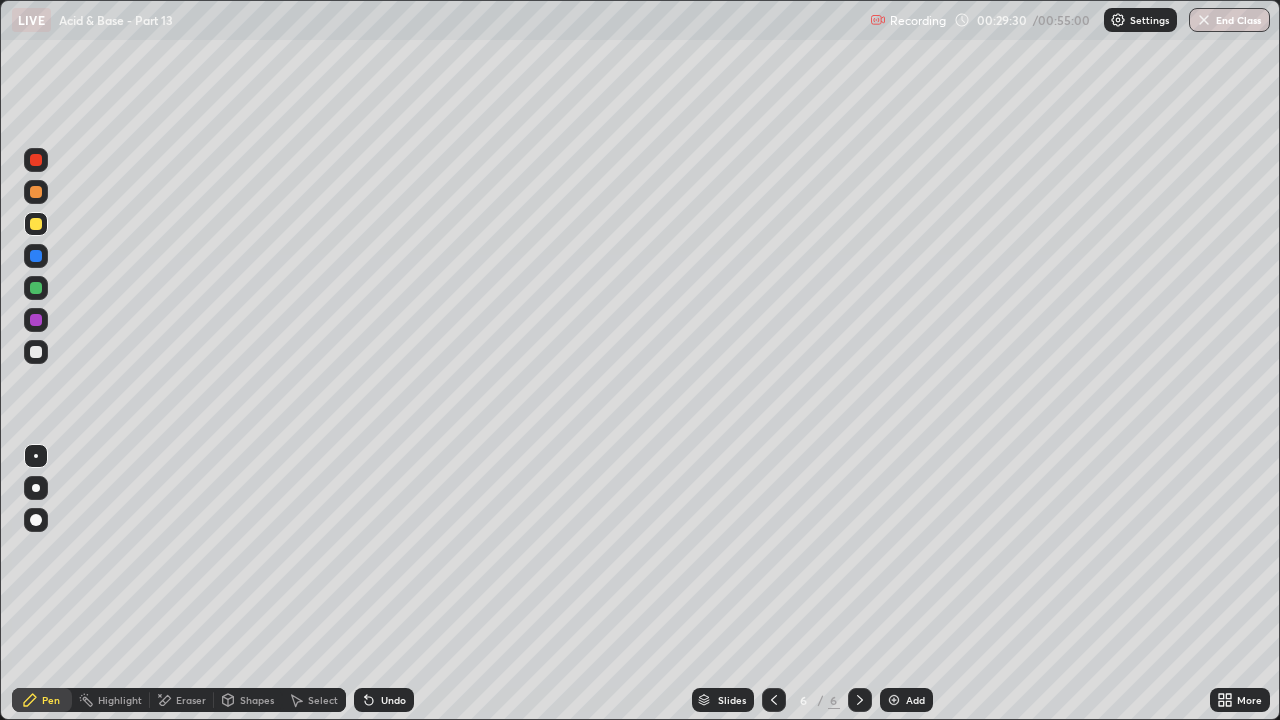 click at bounding box center [36, 352] 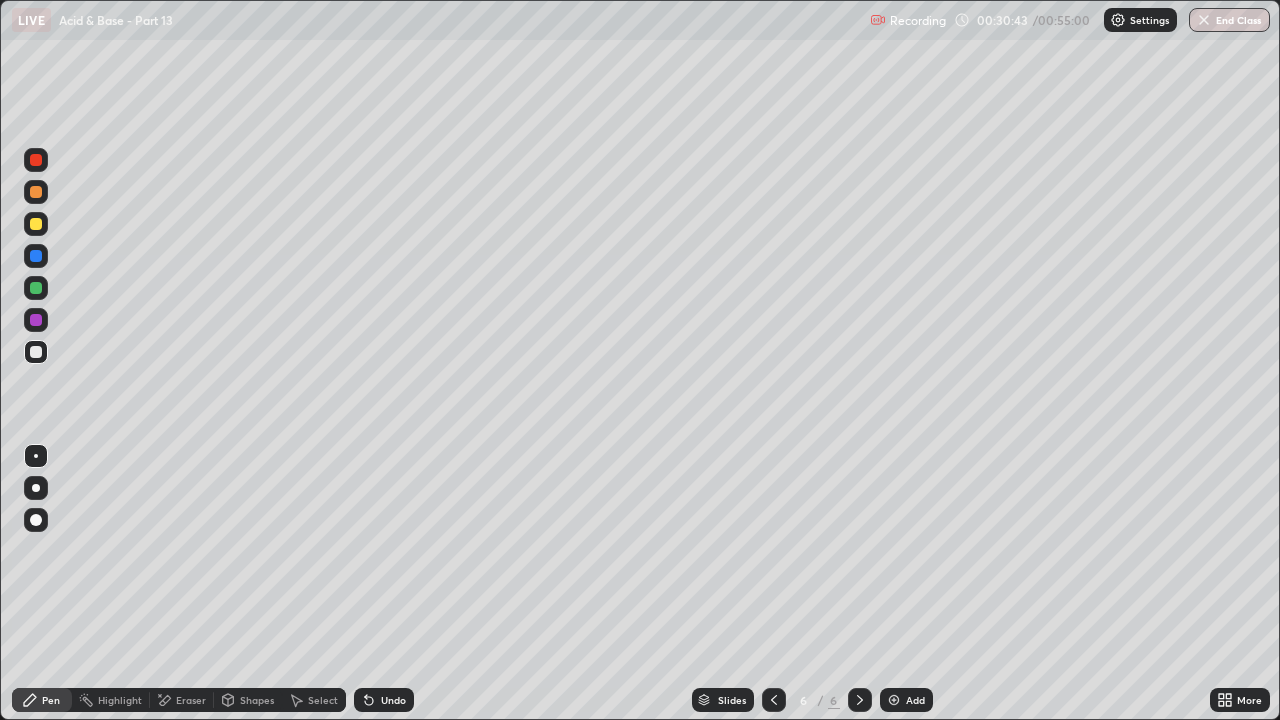 click at bounding box center [36, 224] 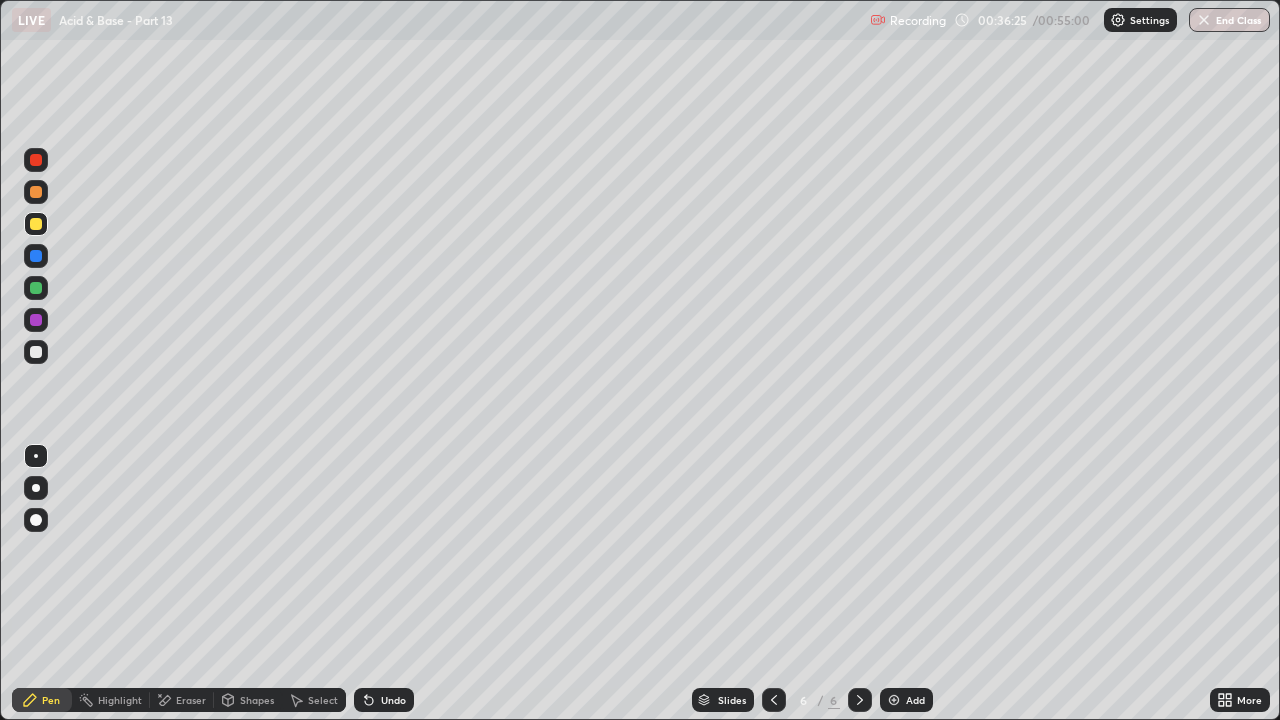 click on "Add" at bounding box center (915, 700) 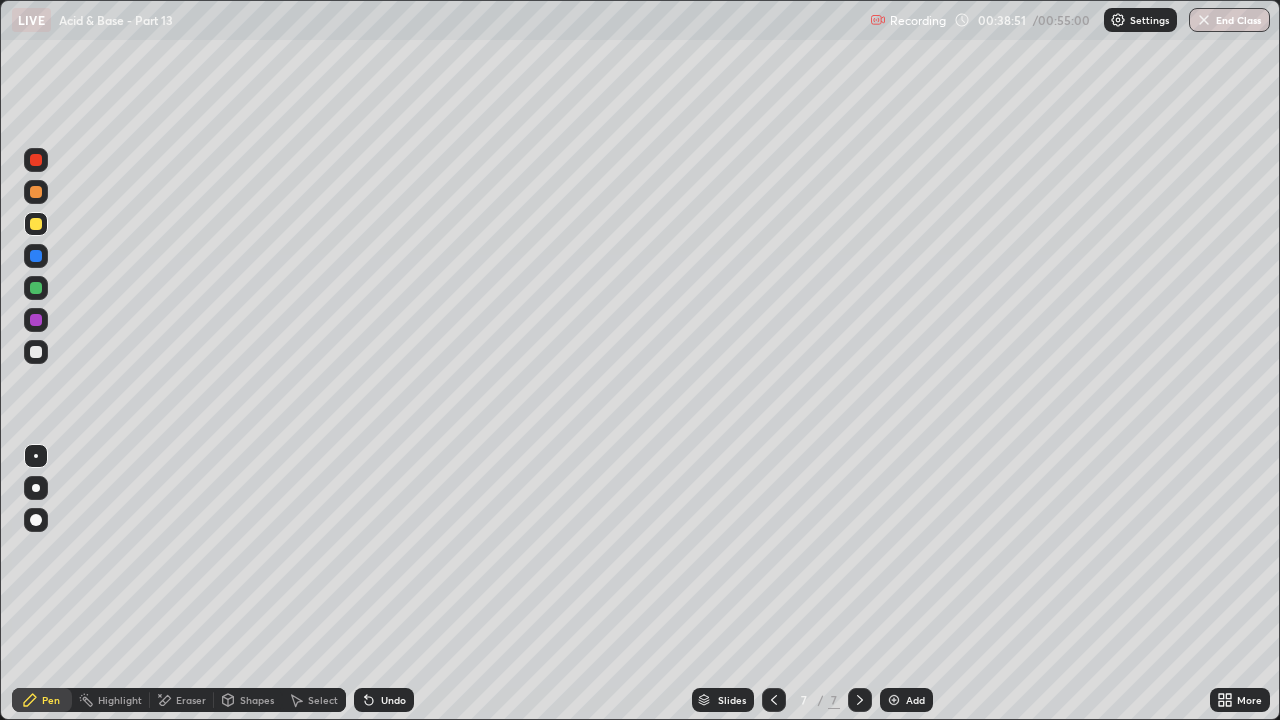click on "Undo" at bounding box center (393, 700) 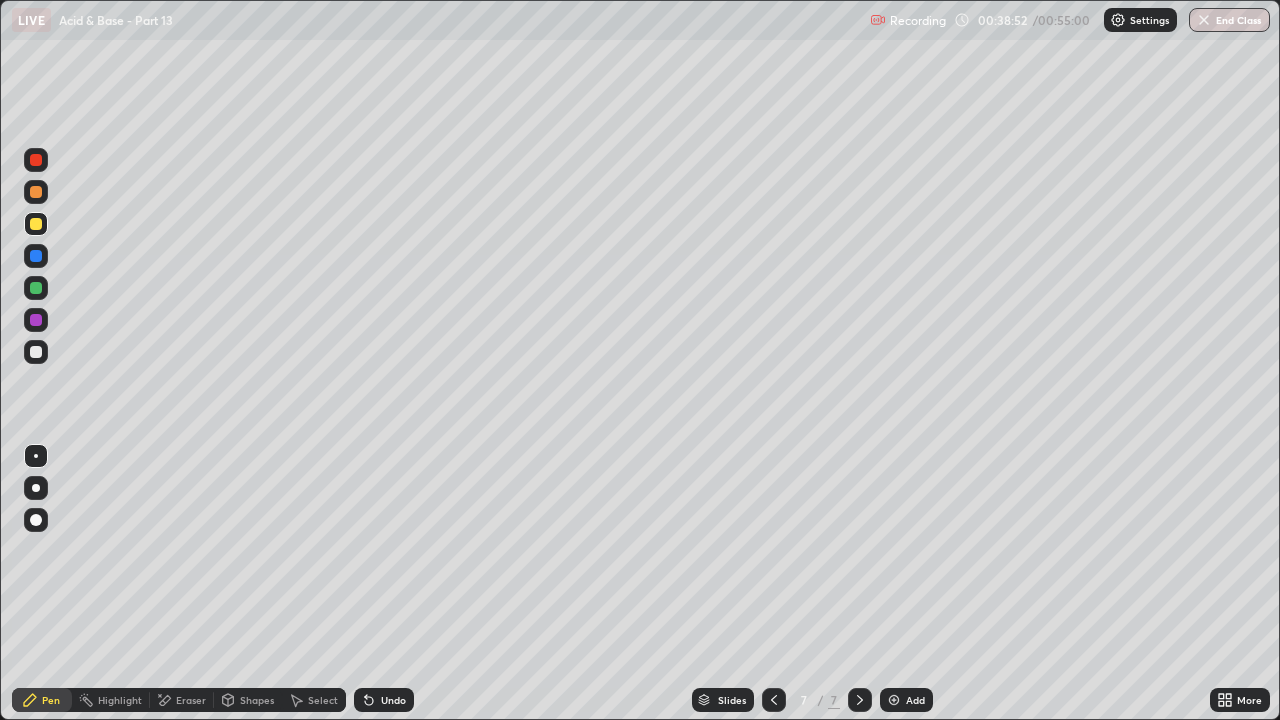 click on "Undo" at bounding box center (393, 700) 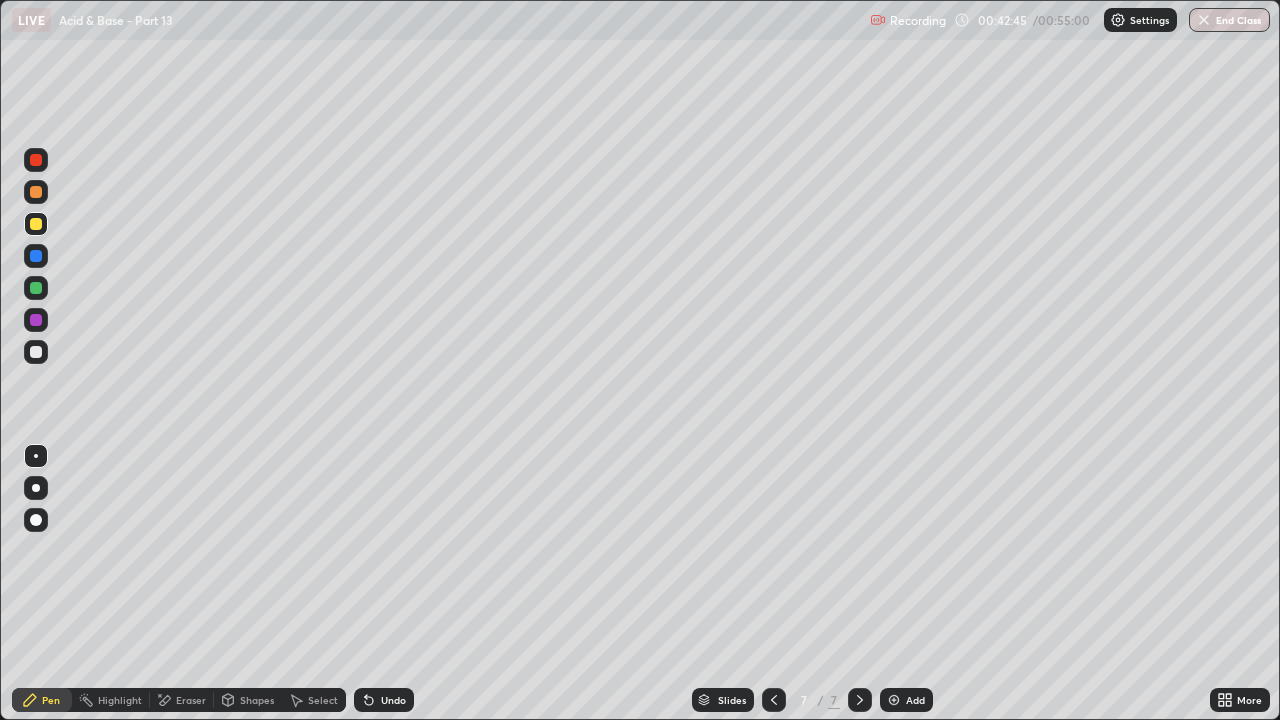 click on "End Class" at bounding box center [1229, 20] 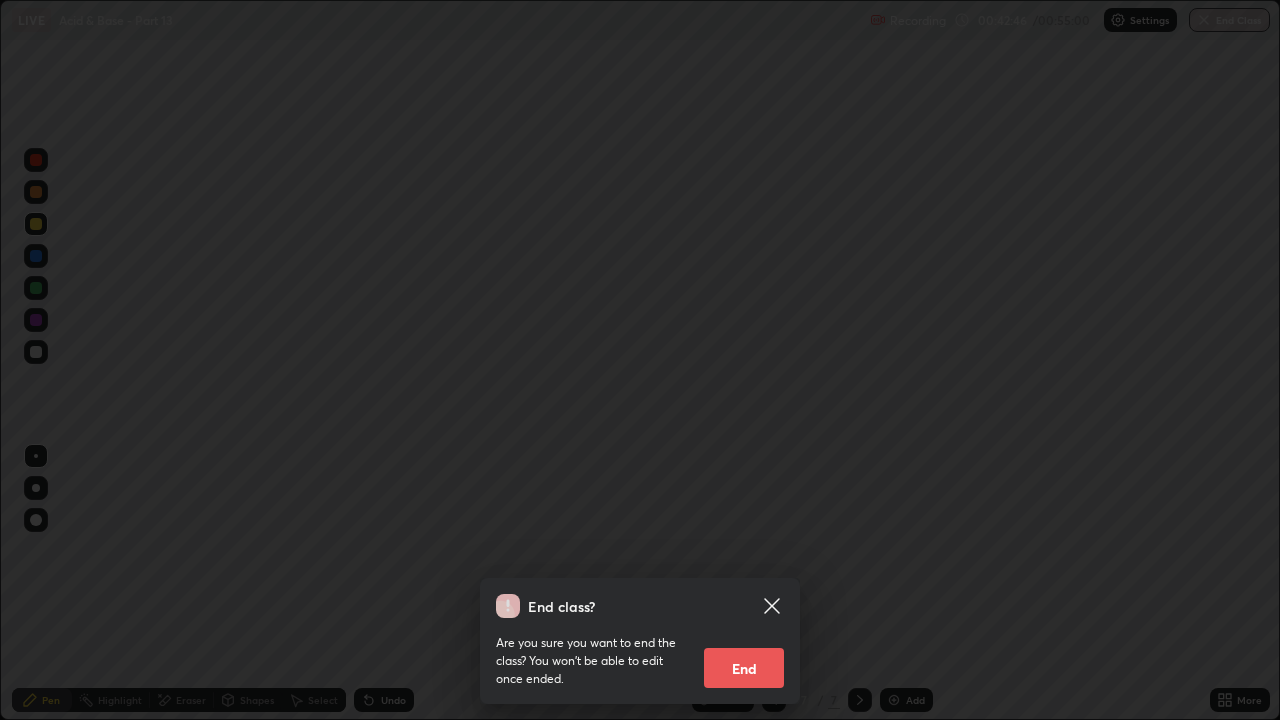 click on "End" at bounding box center (744, 668) 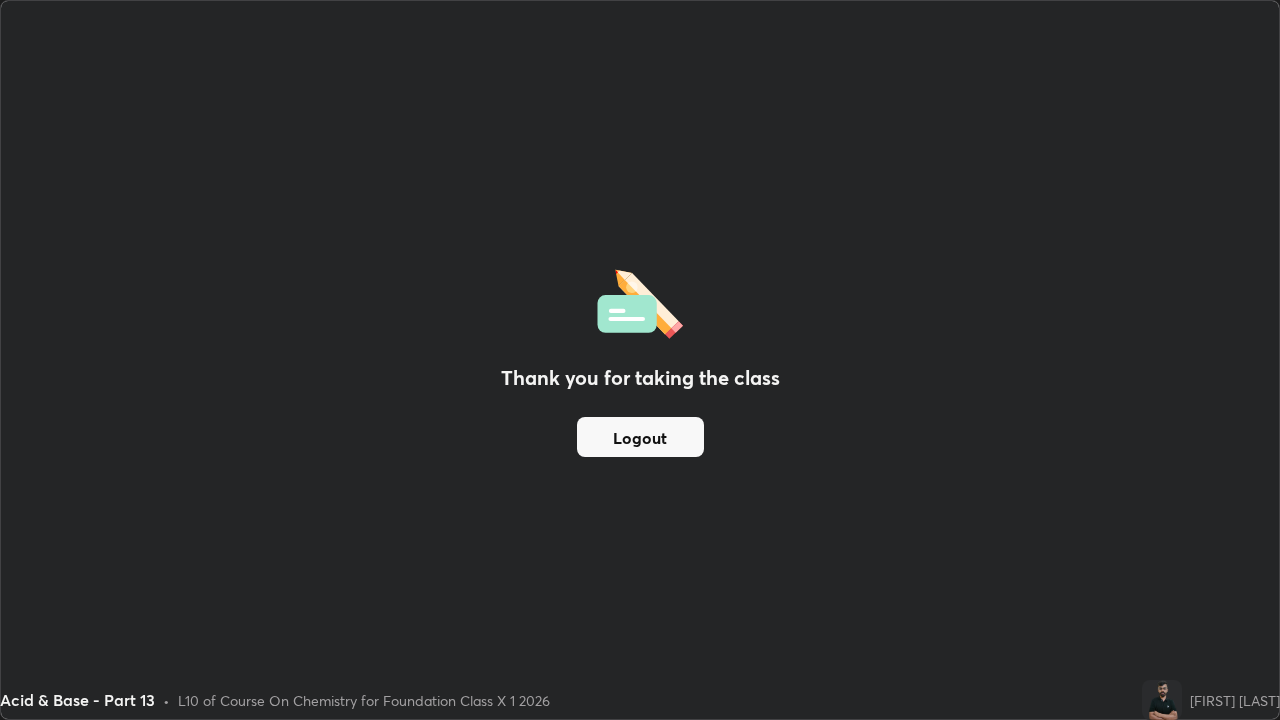 click on "Logout" at bounding box center [640, 437] 